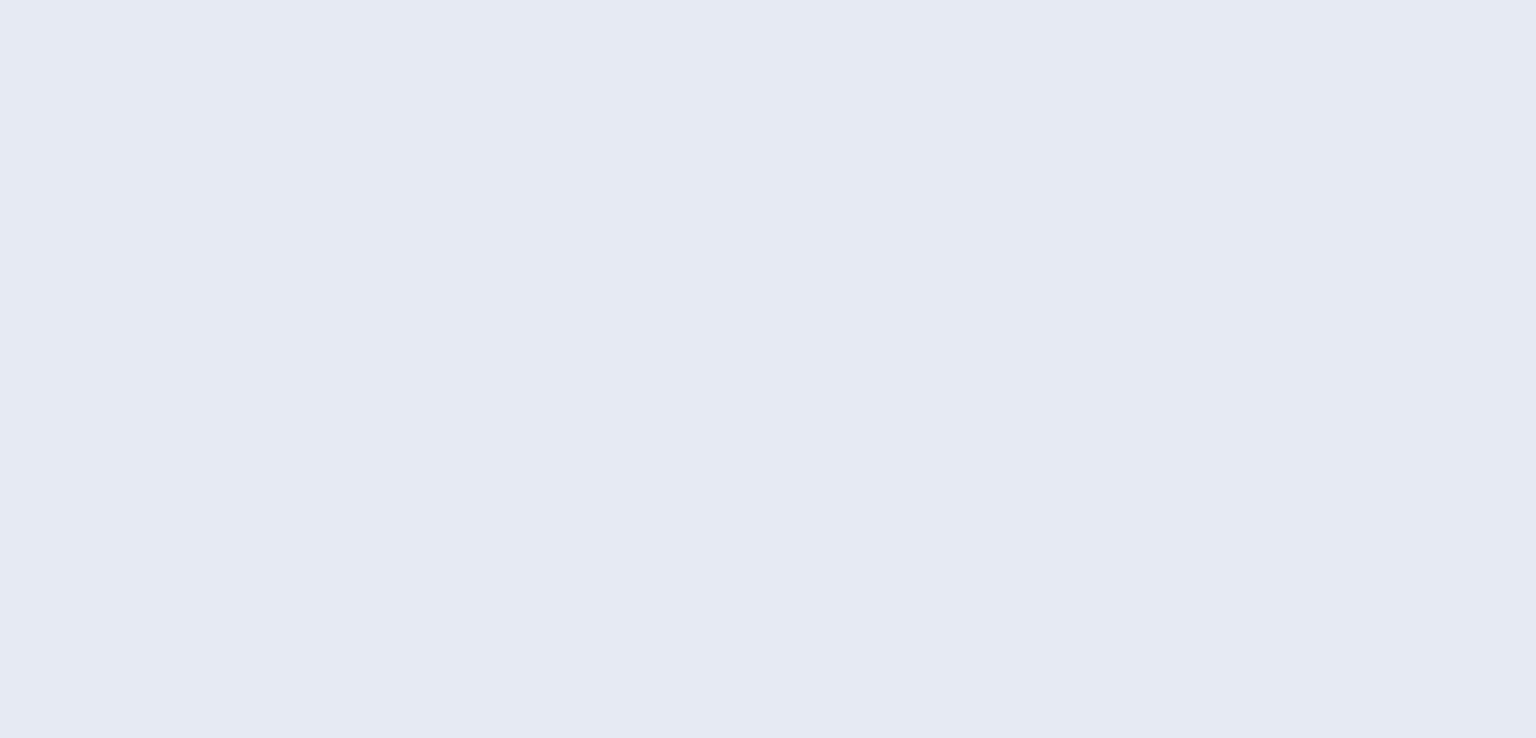 scroll, scrollTop: 0, scrollLeft: 0, axis: both 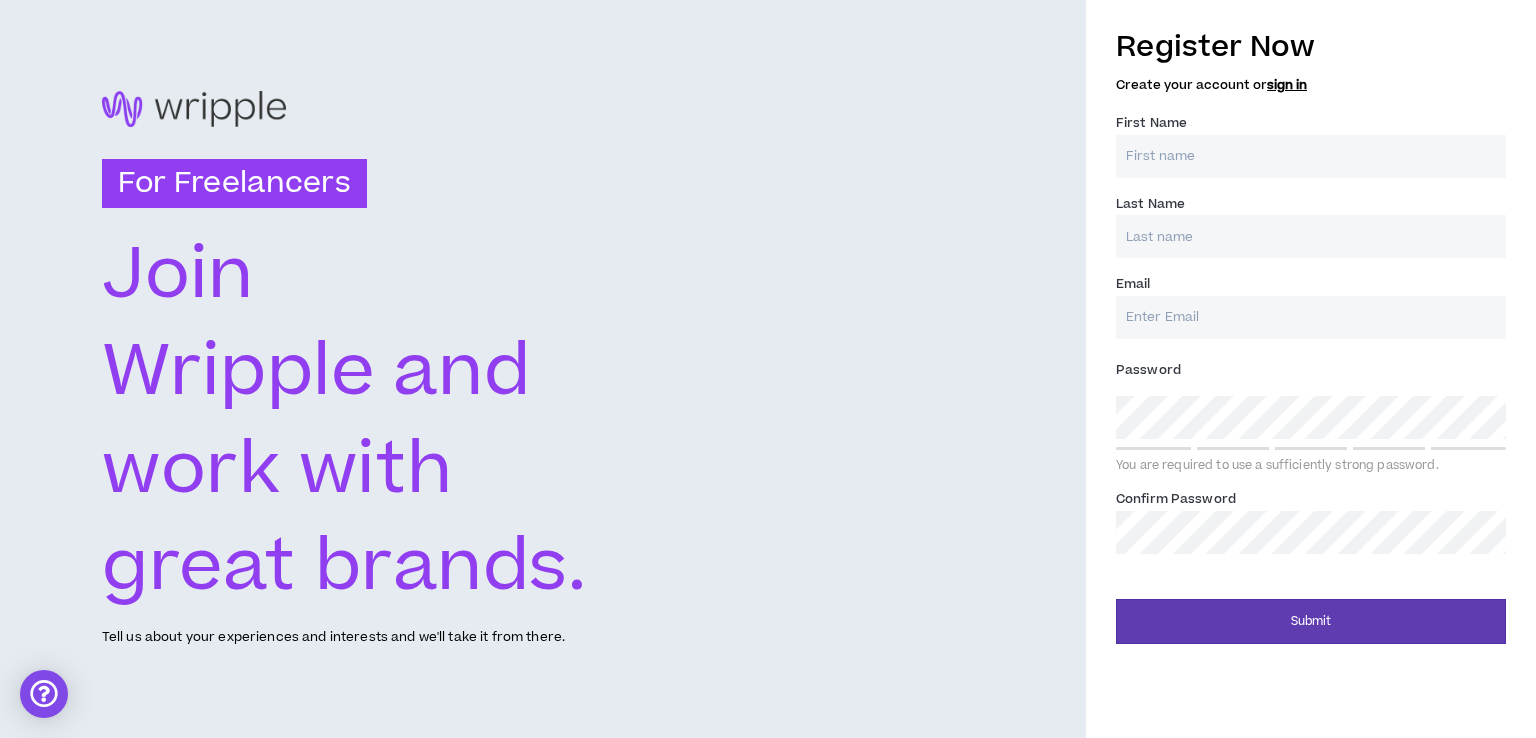 click on "First Name  *" at bounding box center [1311, 156] 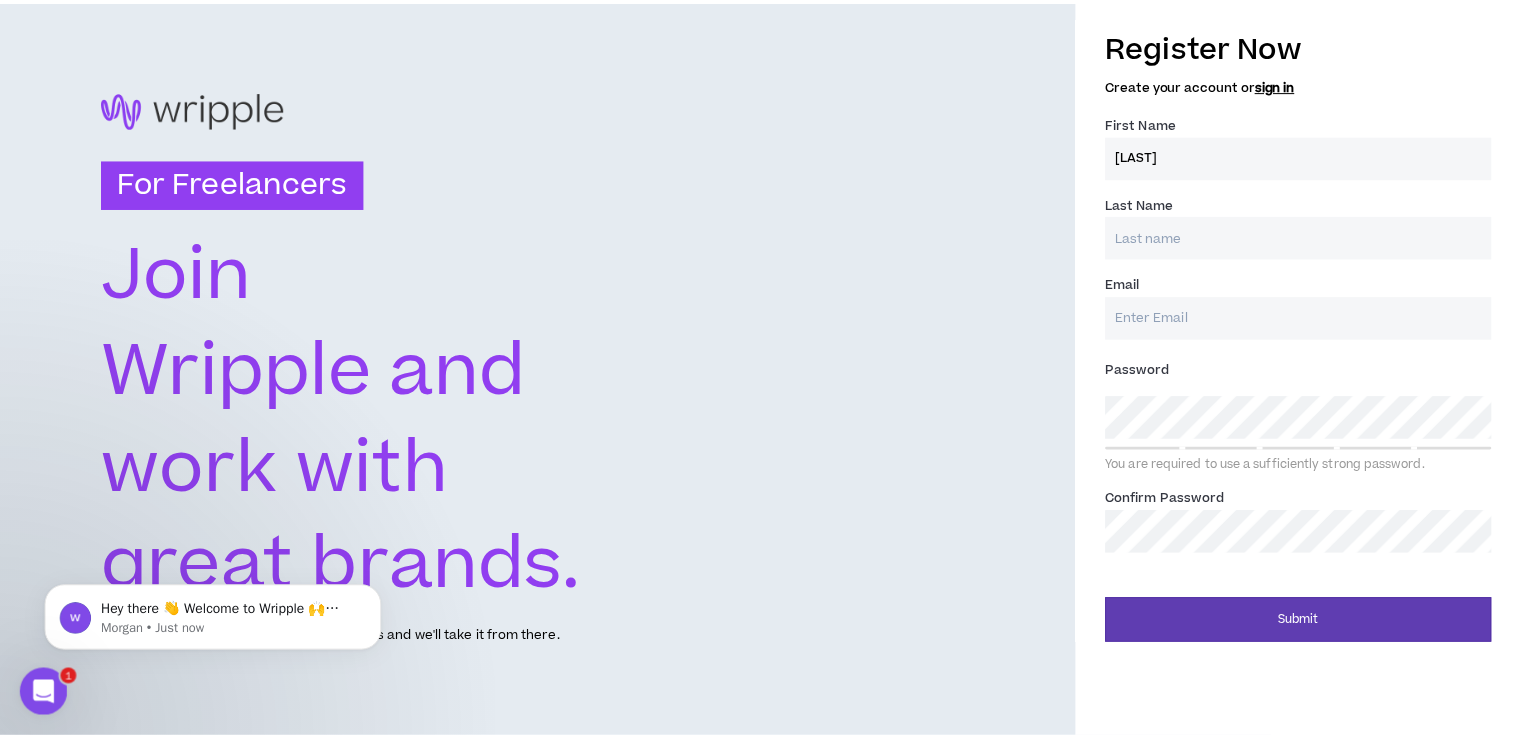 scroll, scrollTop: 0, scrollLeft: 0, axis: both 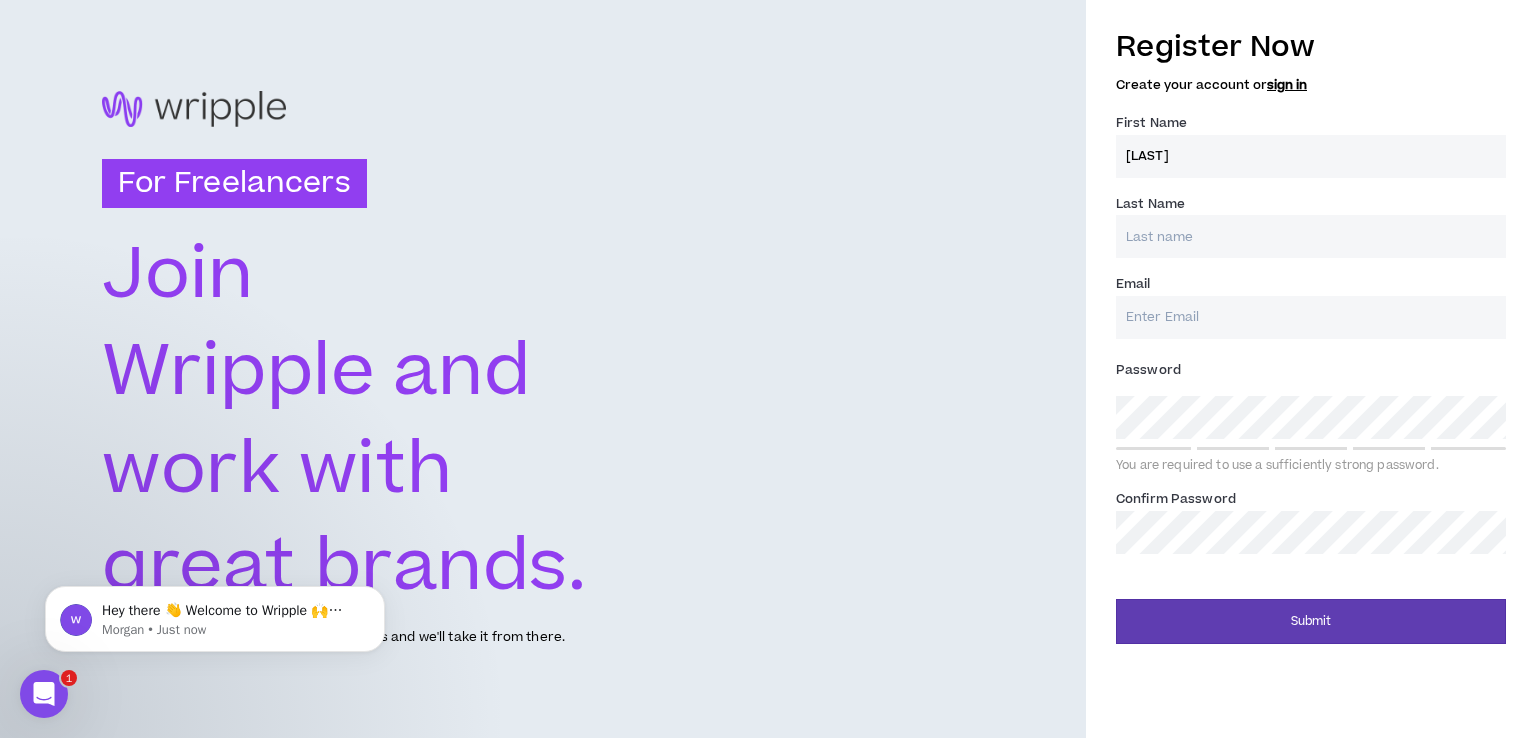 type on "[LAST]" 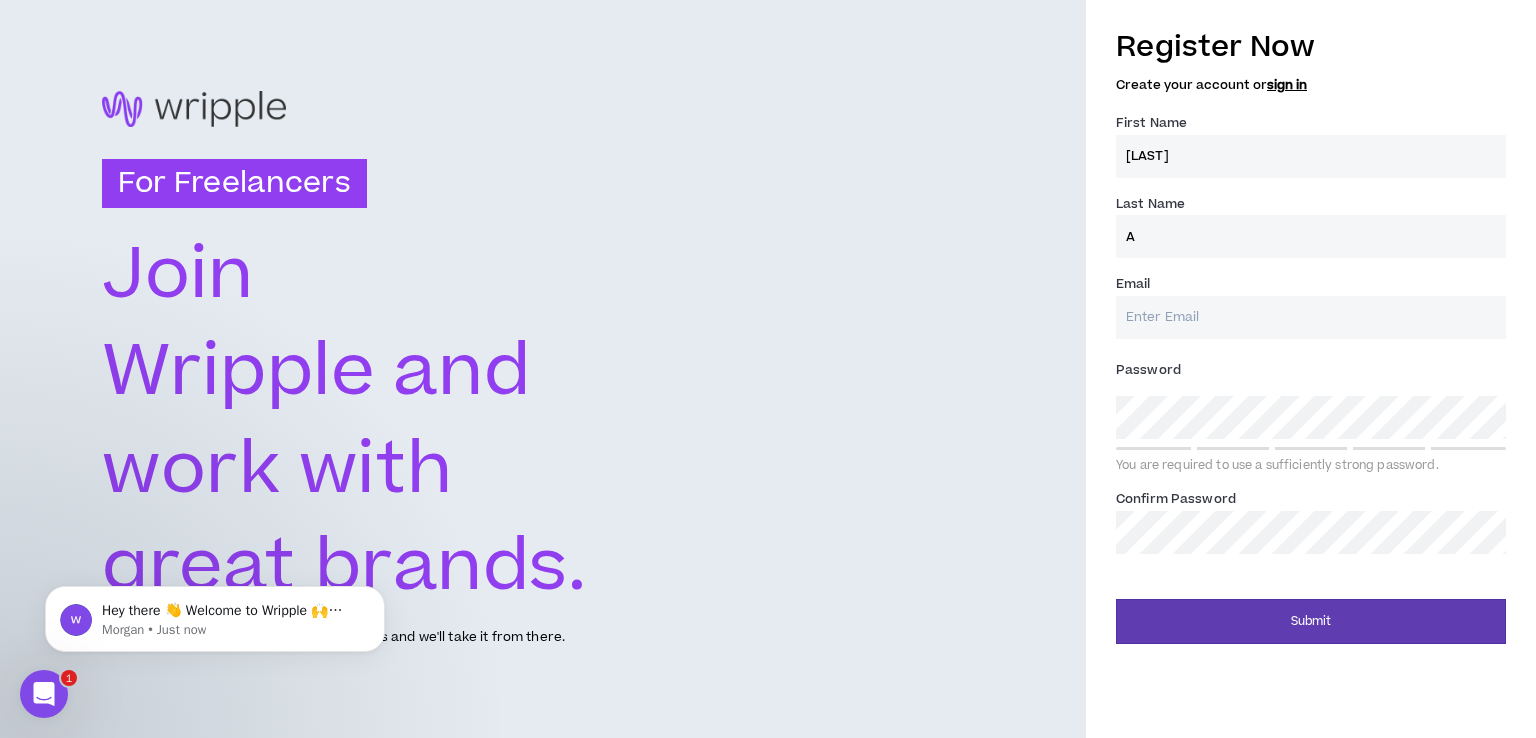 type on "A" 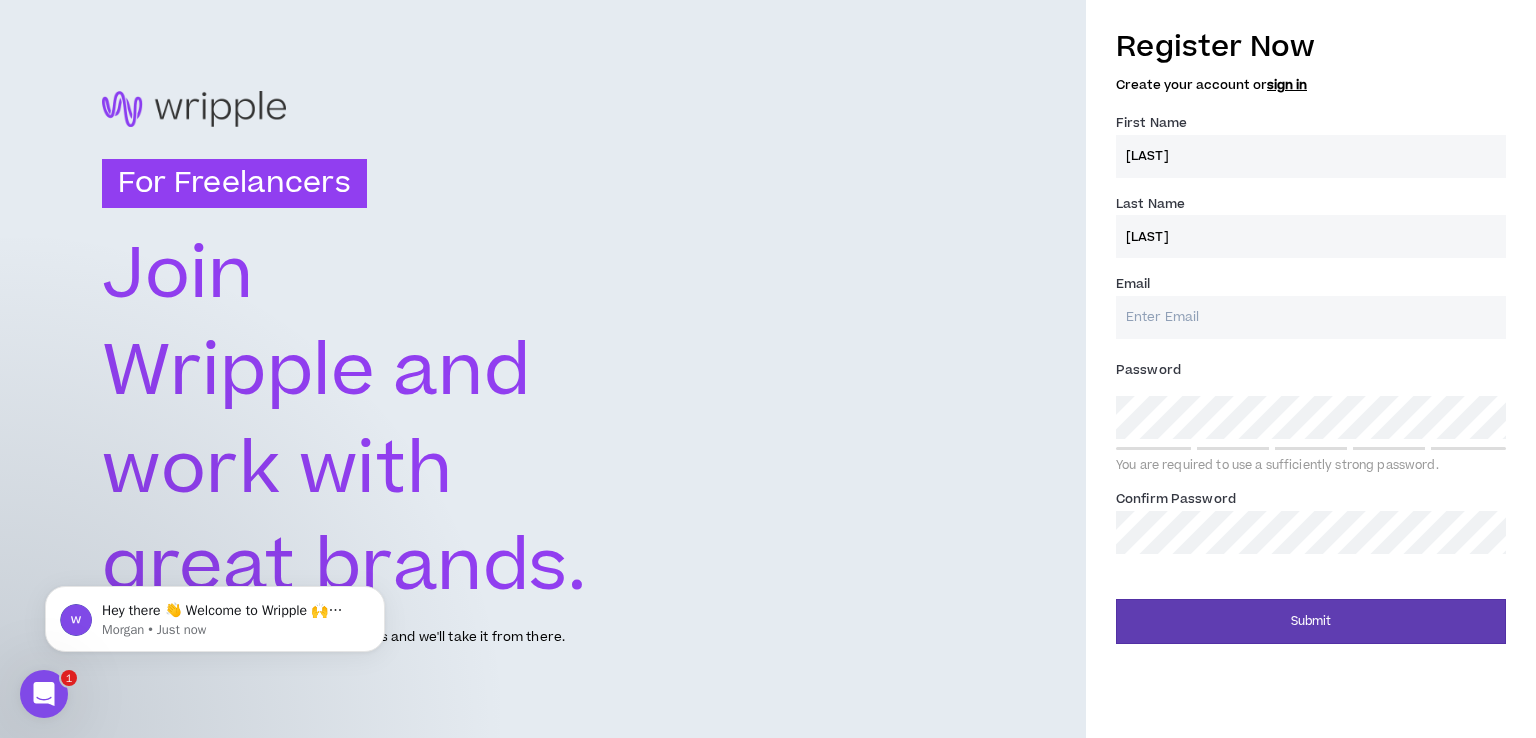 type on "[LAST]" 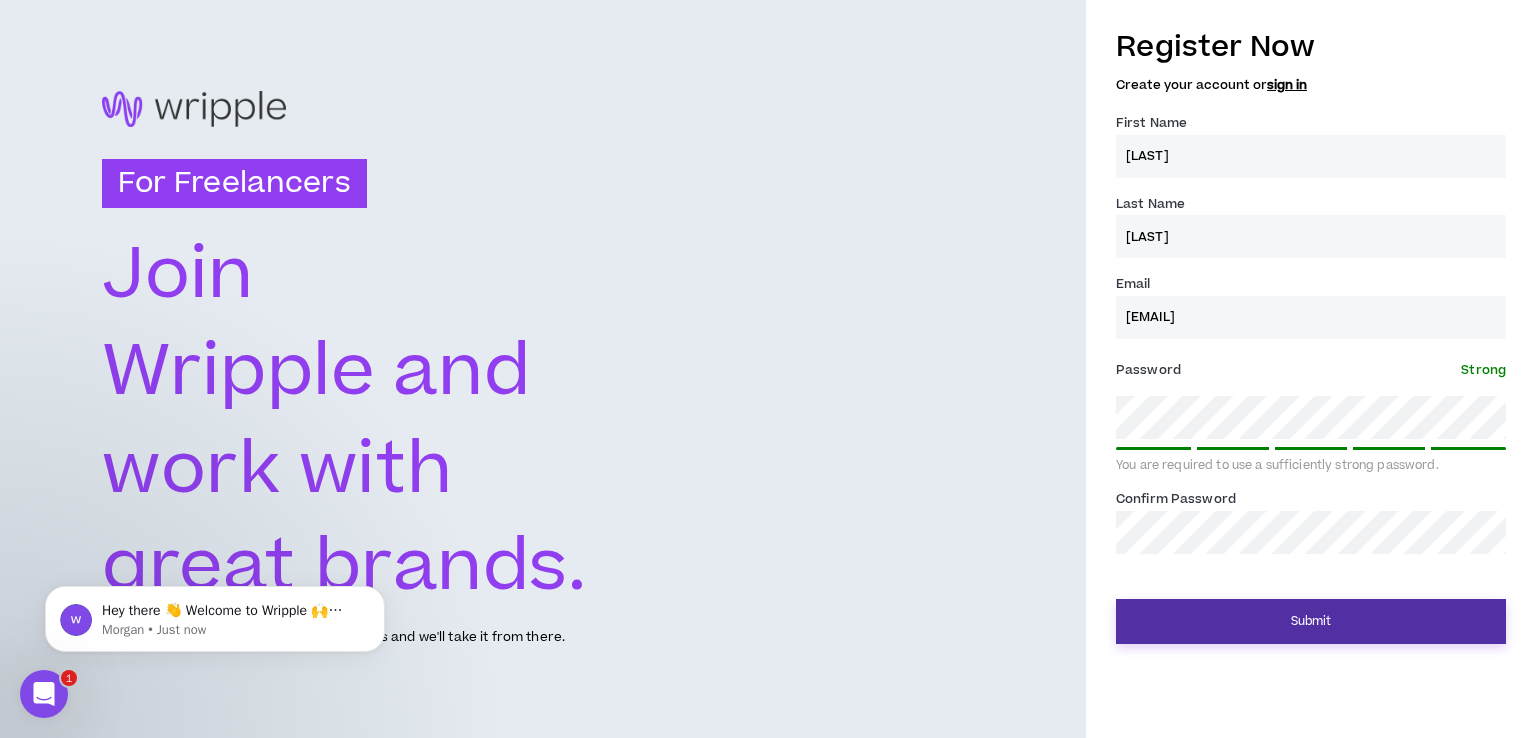 click on "Submit" at bounding box center (1311, 621) 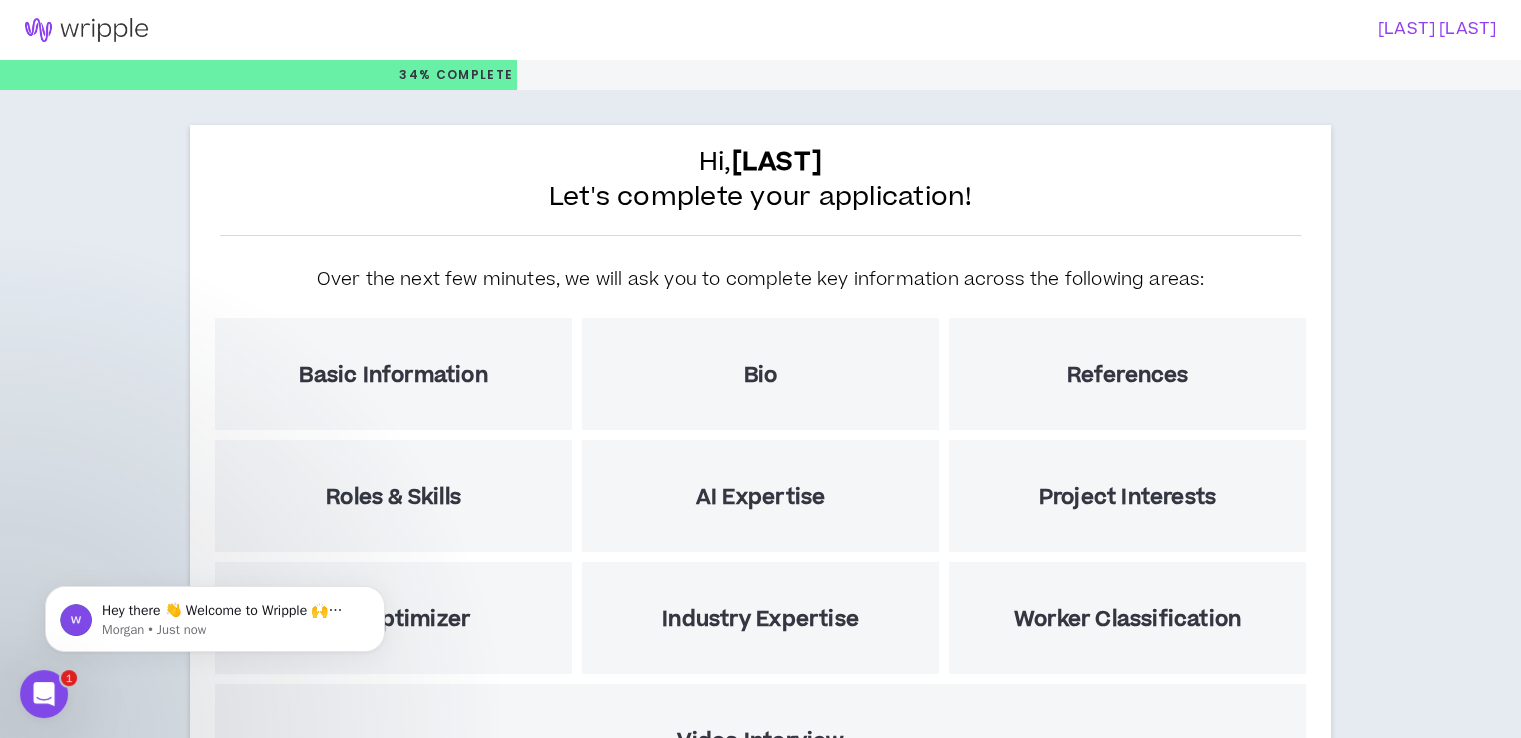 scroll, scrollTop: 100, scrollLeft: 0, axis: vertical 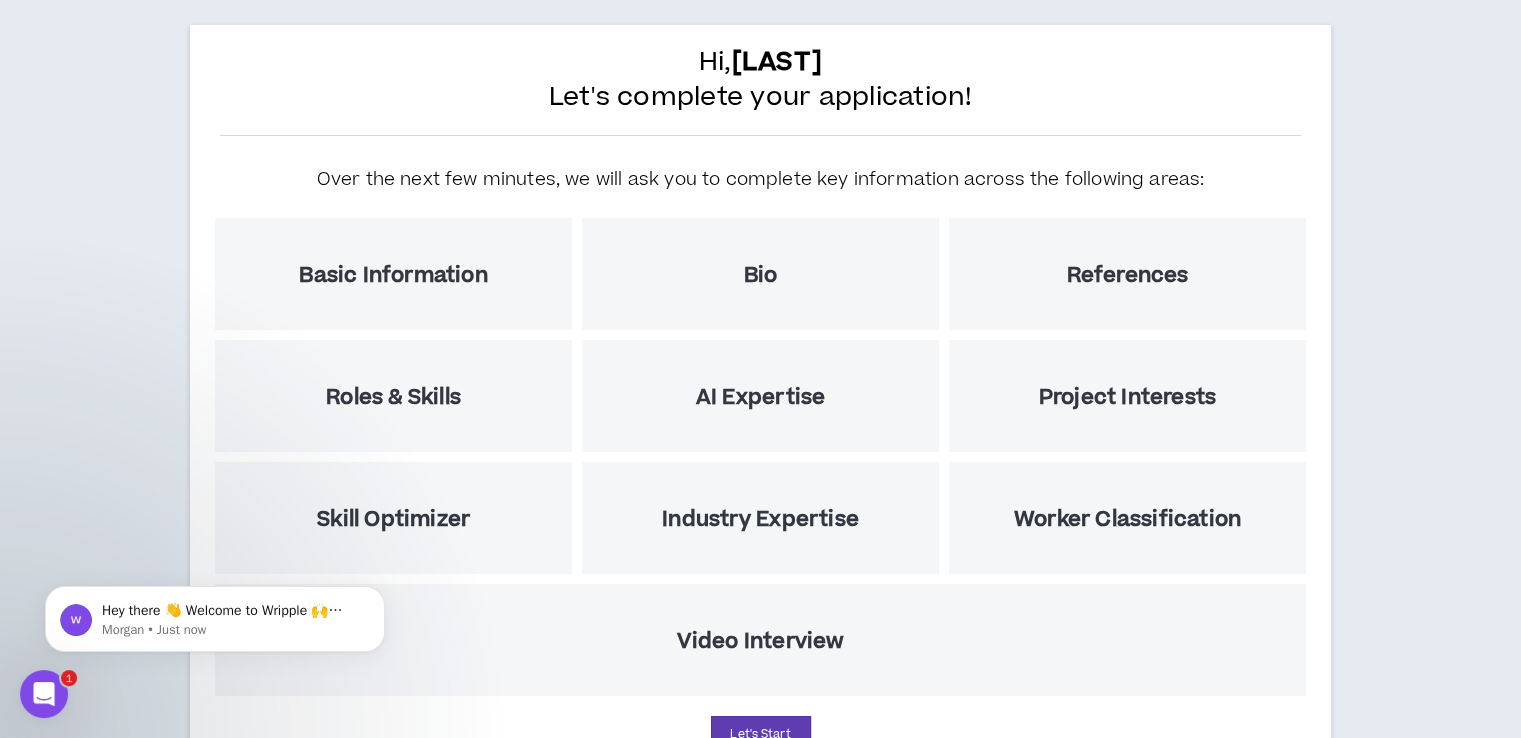 click on "Basic Information" at bounding box center (393, 274) 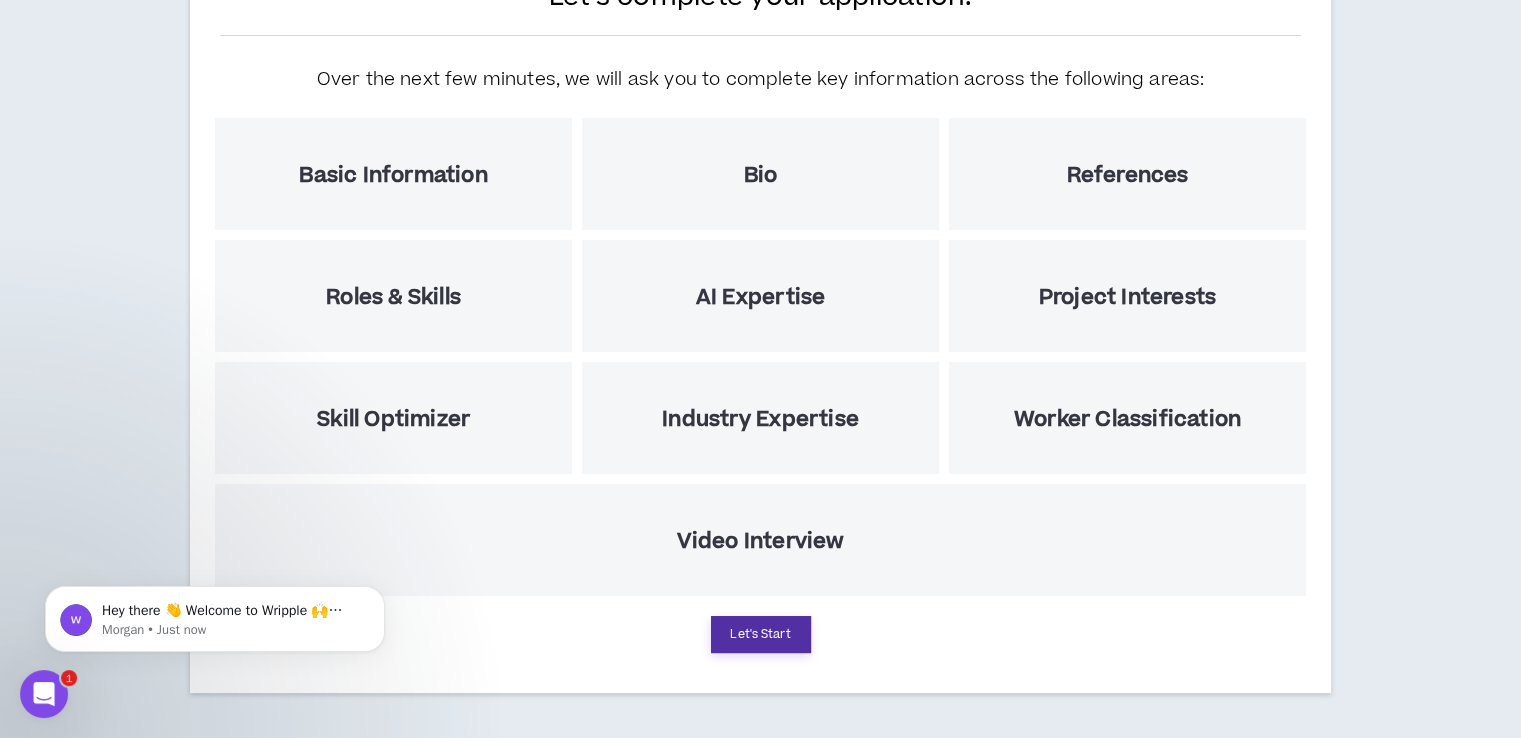 click on "Let's Start" at bounding box center [761, 634] 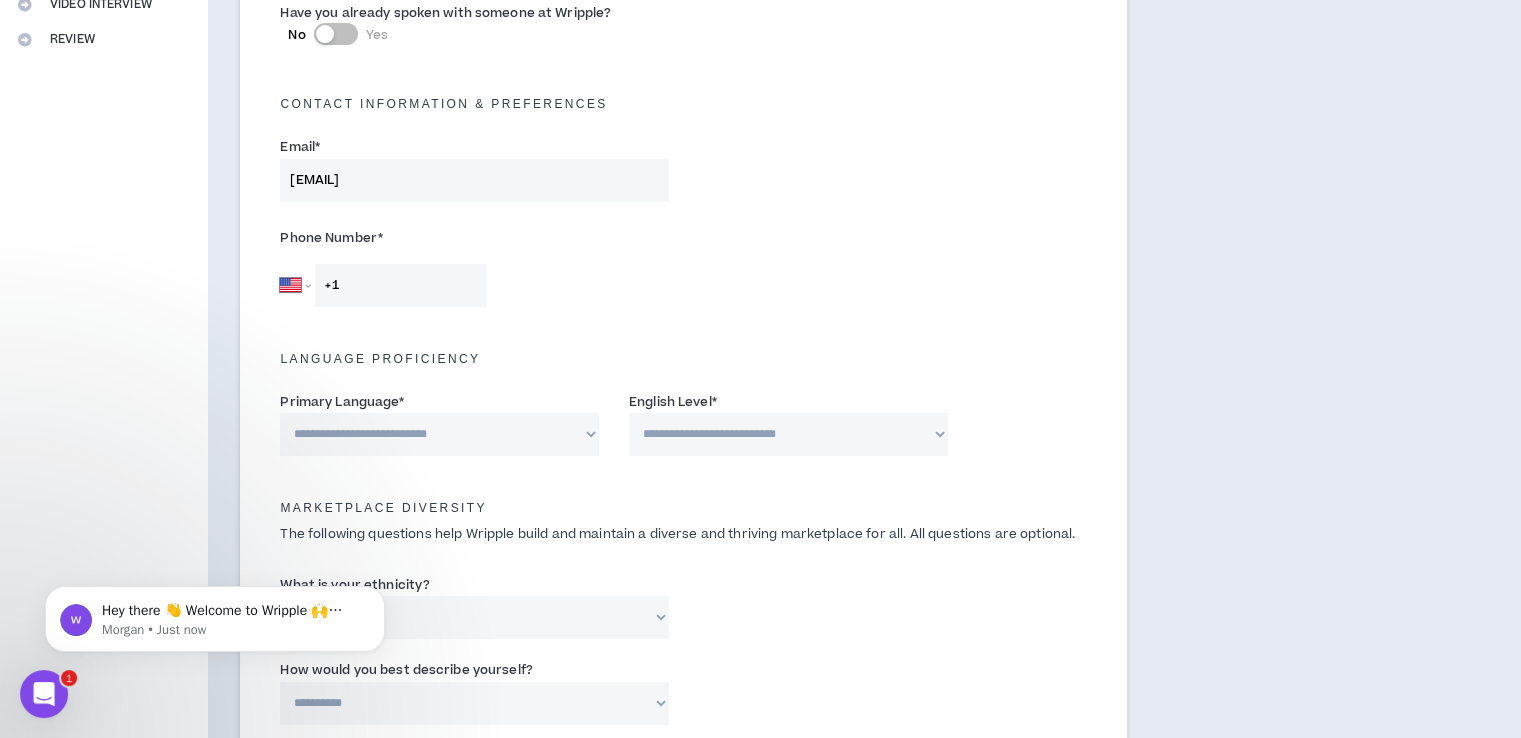 scroll, scrollTop: 100, scrollLeft: 0, axis: vertical 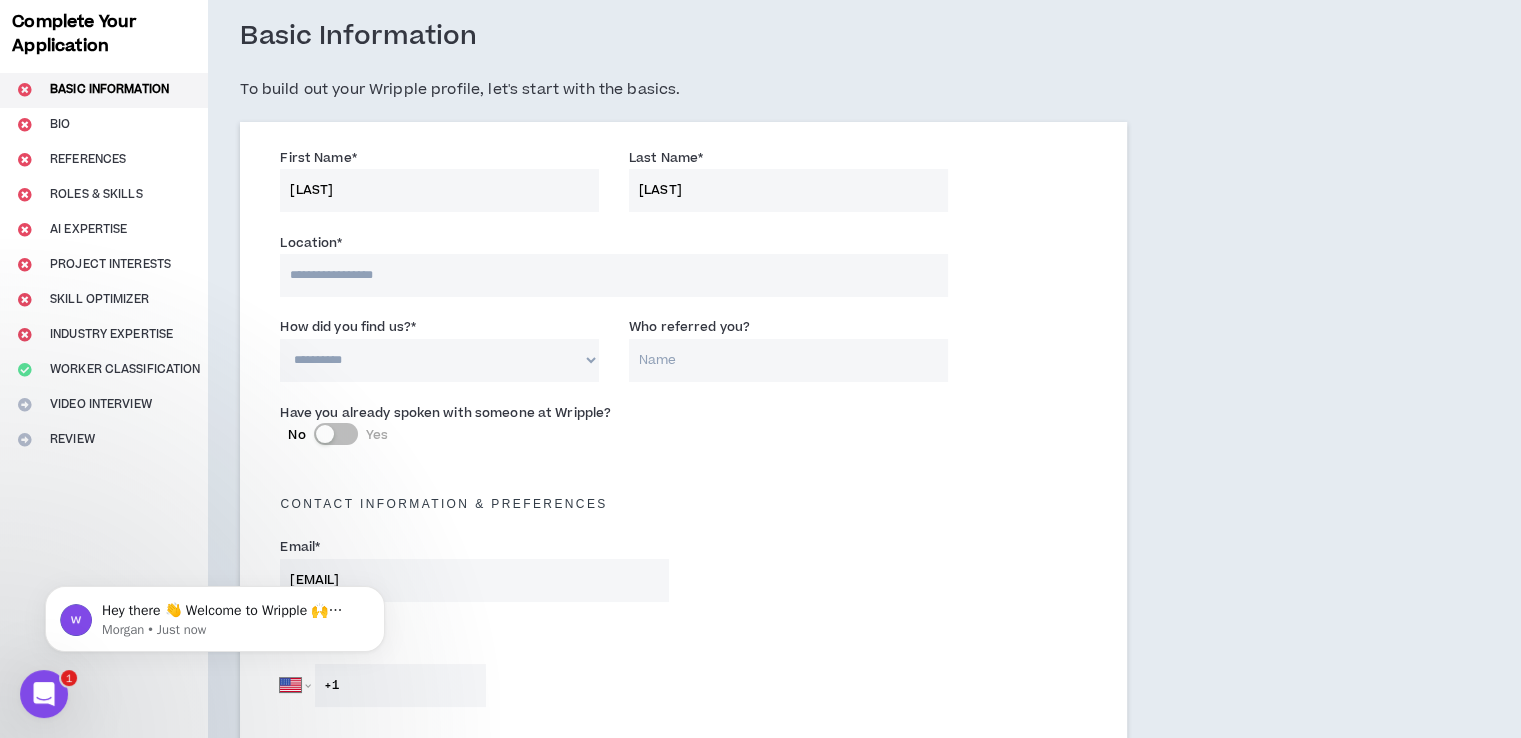 click at bounding box center (613, 275) 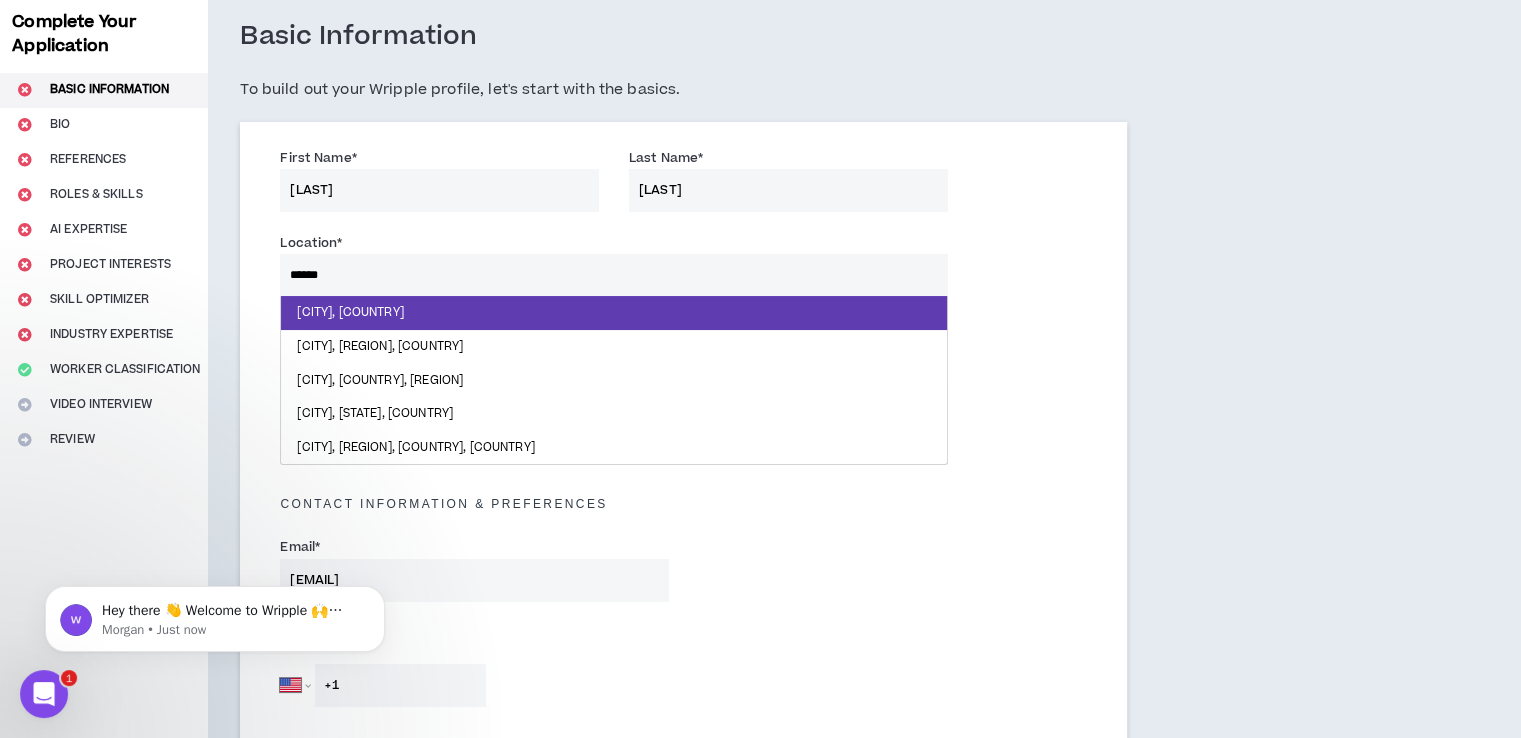 type on "*******" 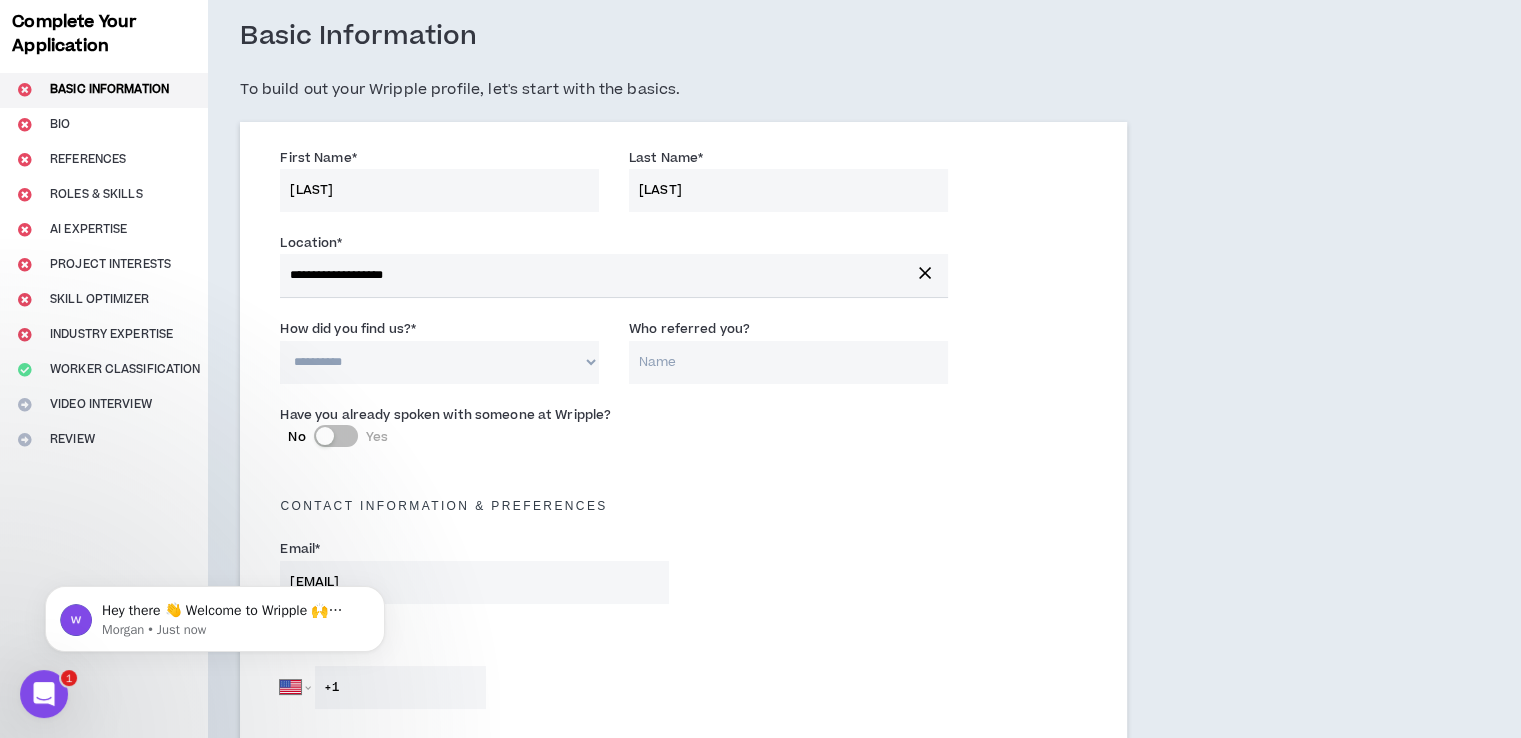click on "**********" at bounding box center (439, 362) 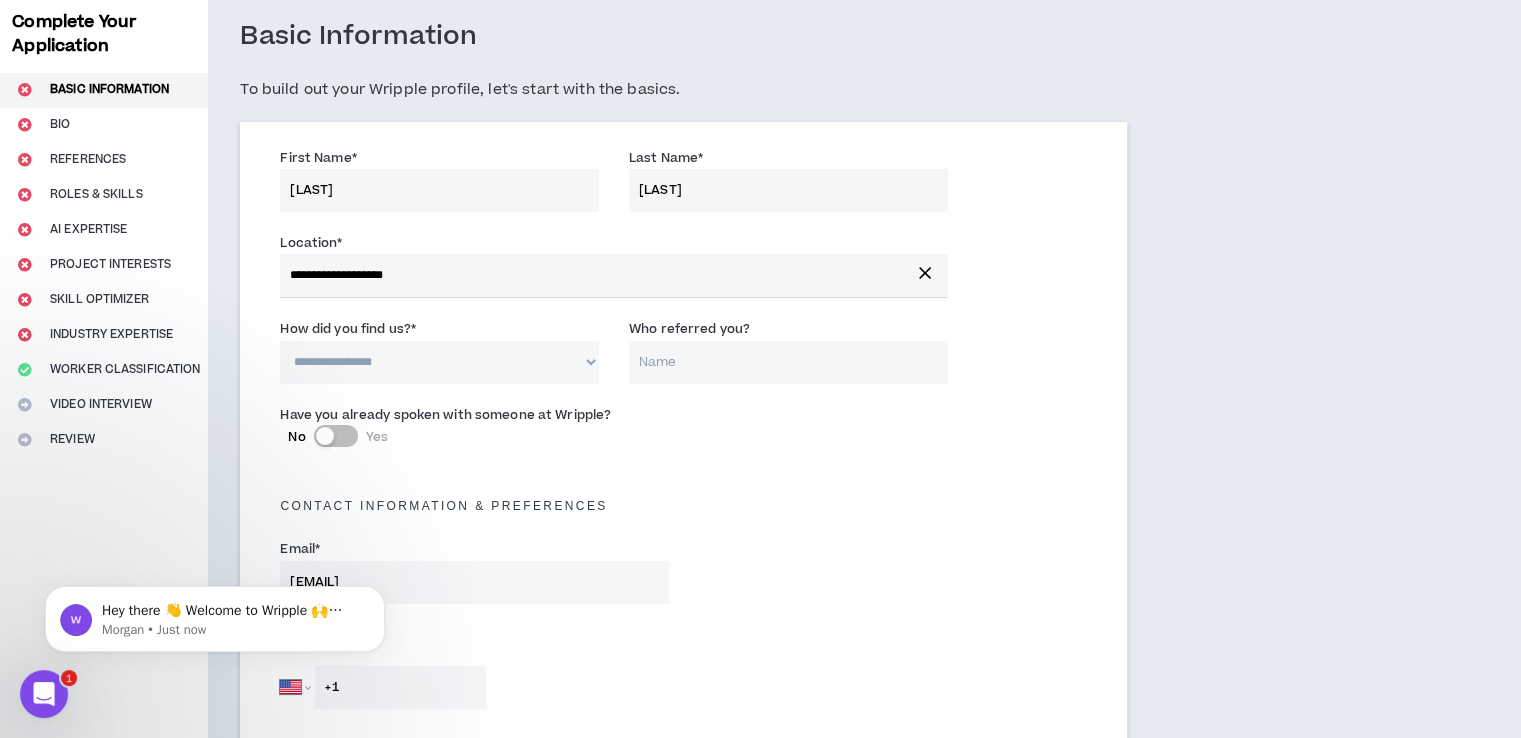 click on "**********" at bounding box center (439, 362) 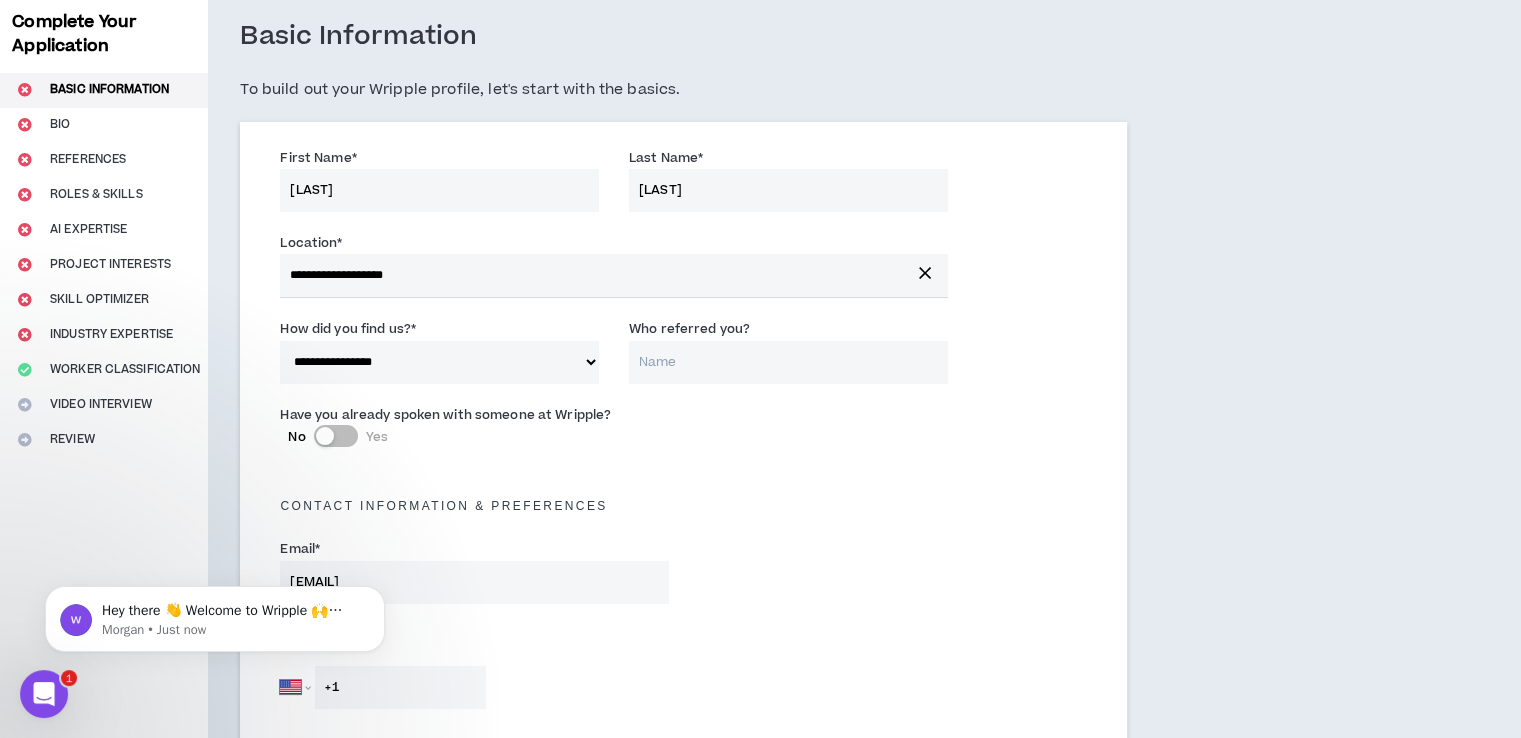 click on "Who referred you?" at bounding box center (788, 362) 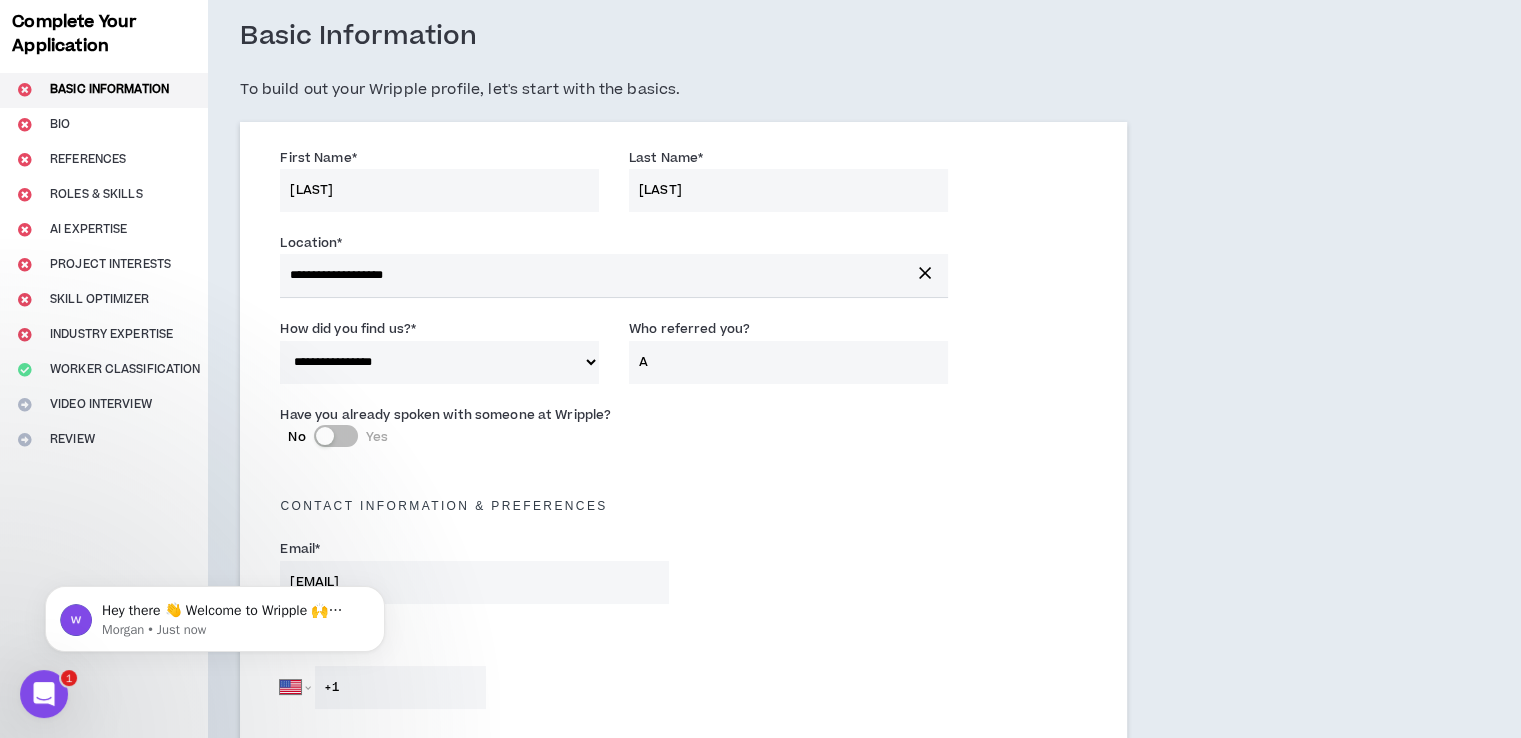 type on "[LAST]" 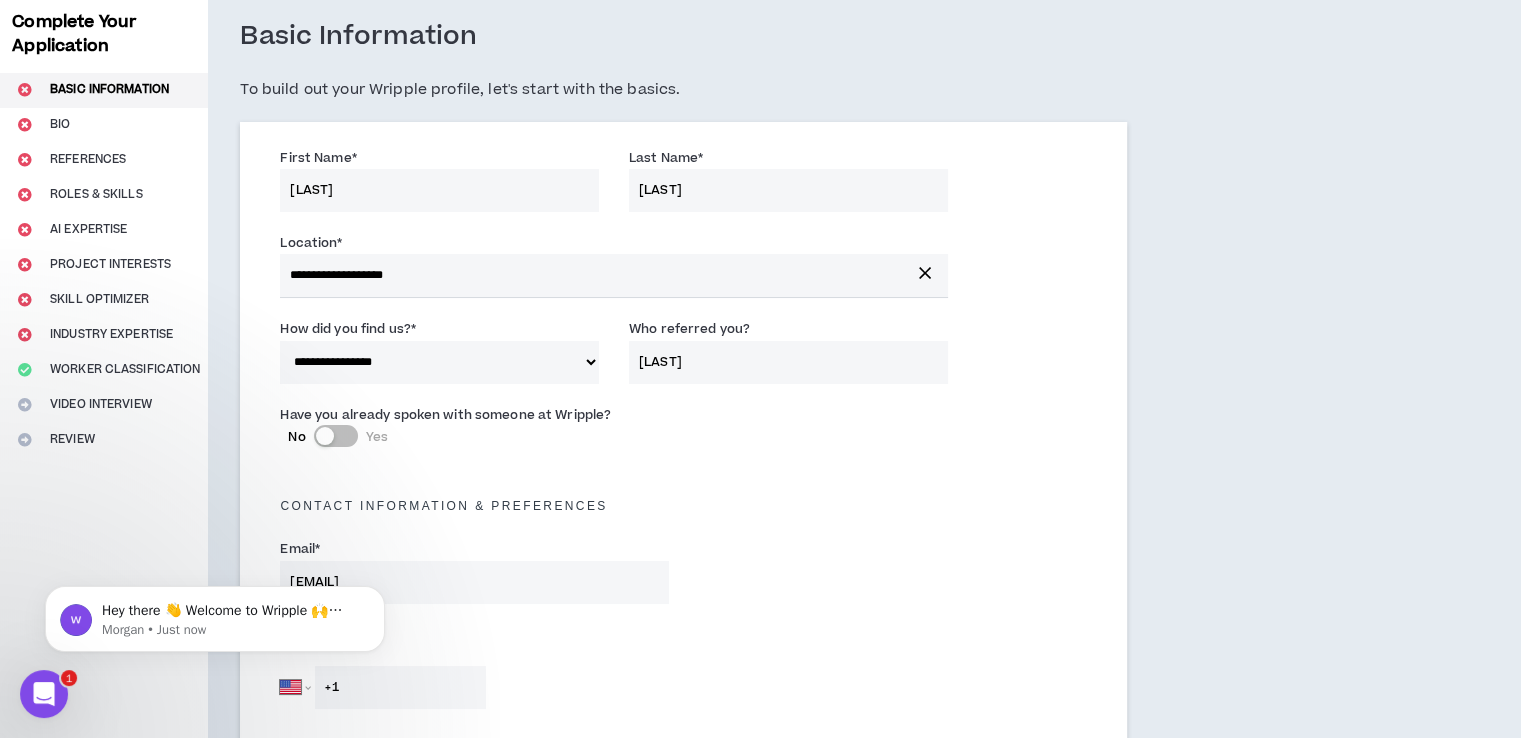 click on "[LAST]" at bounding box center (788, 362) 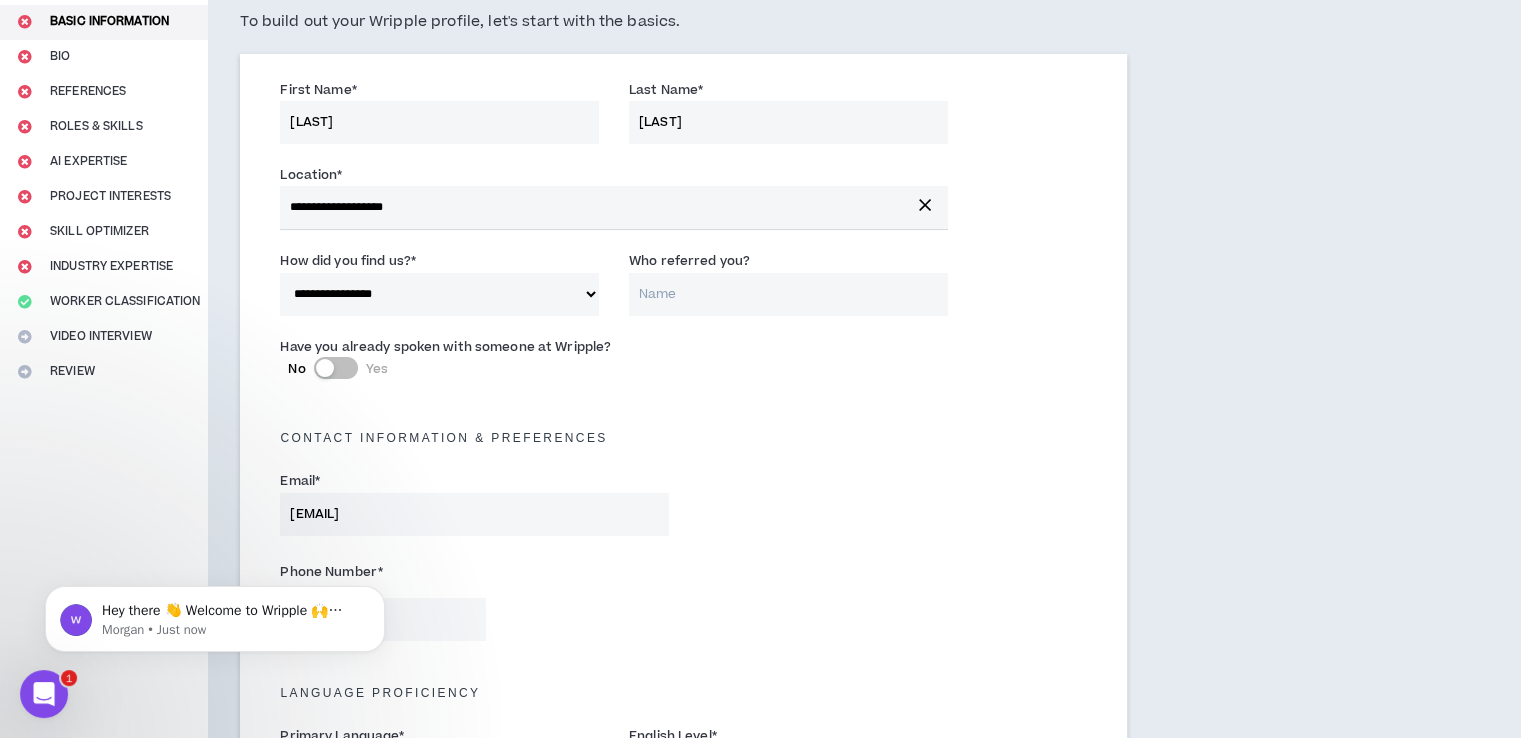 scroll, scrollTop: 200, scrollLeft: 0, axis: vertical 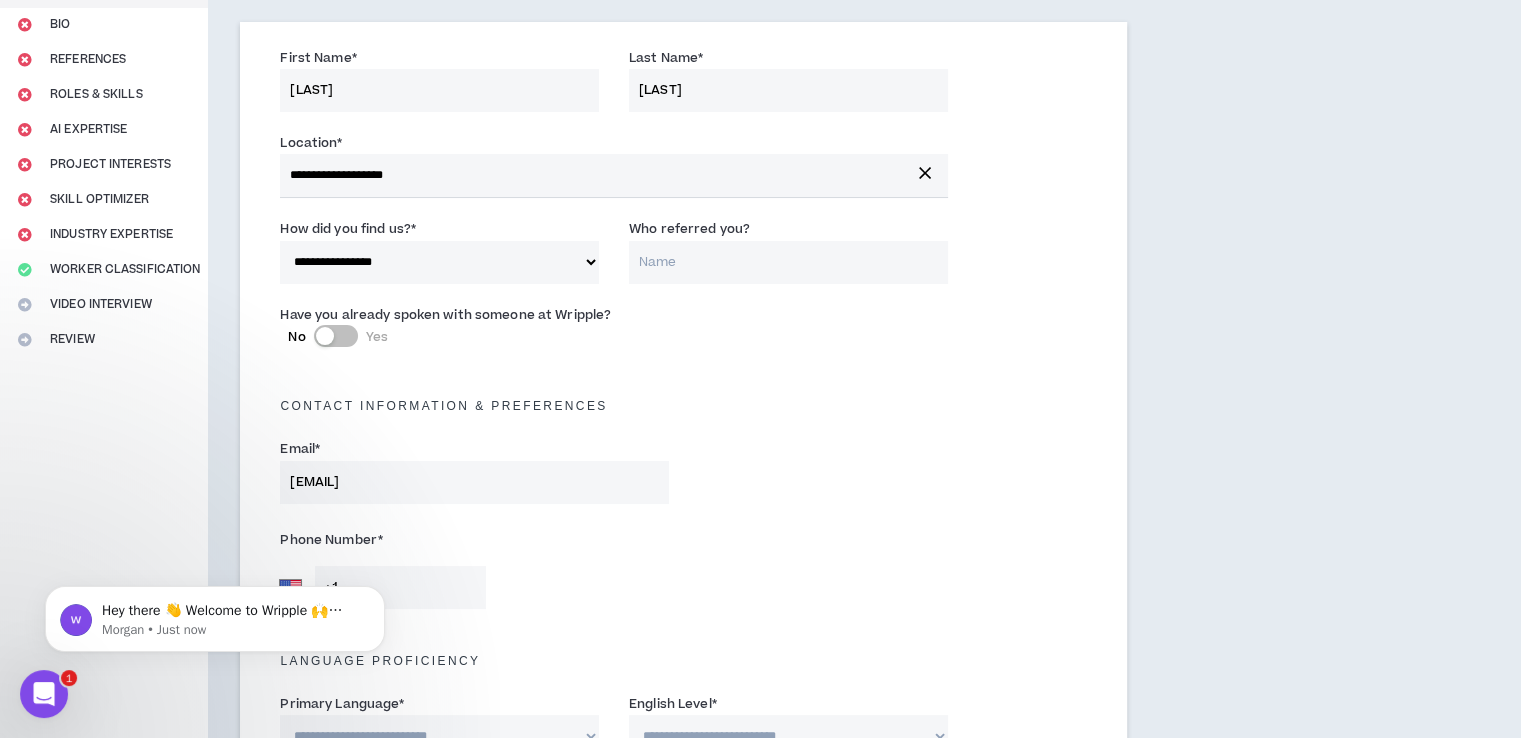 click on "No Yes" at bounding box center [336, 336] 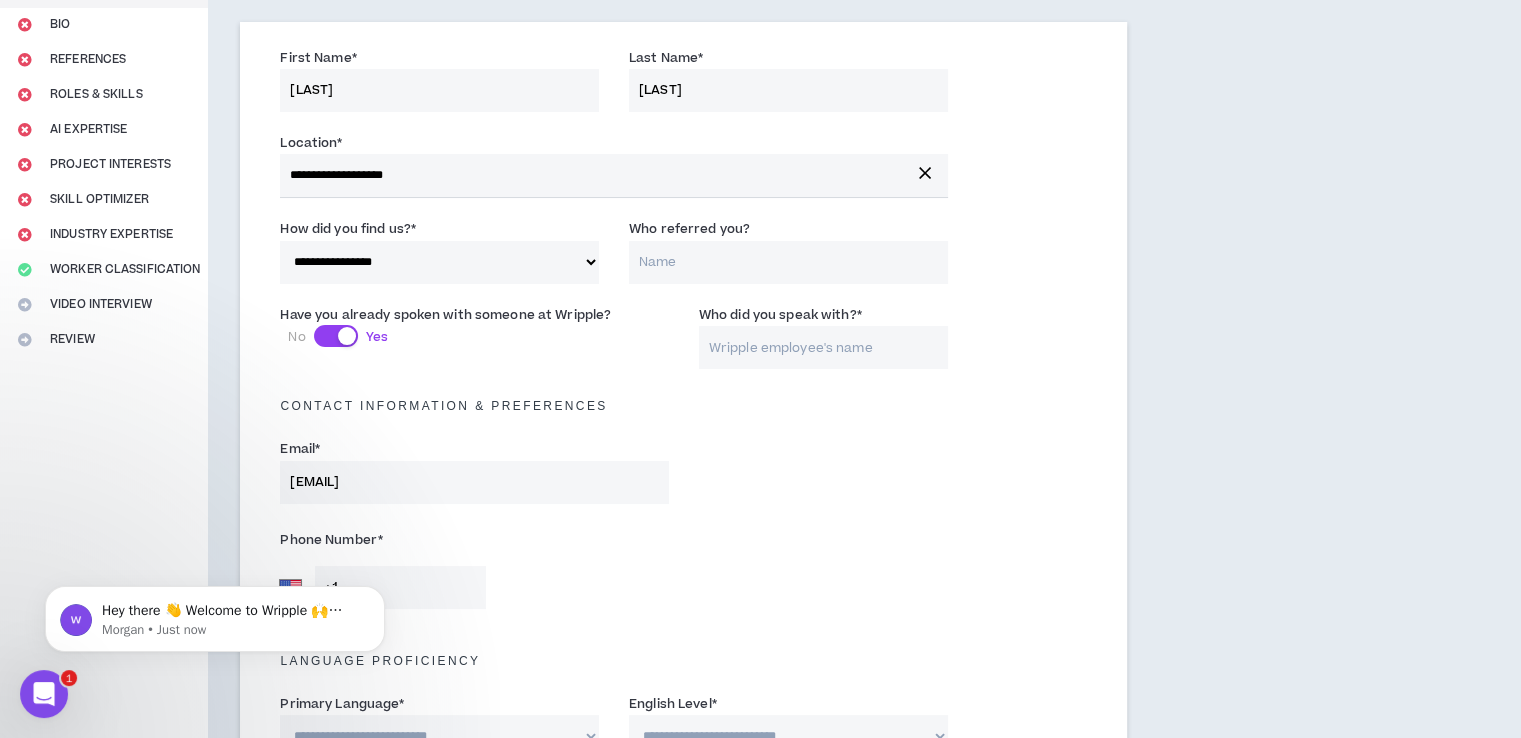click on "No Yes" at bounding box center (336, 336) 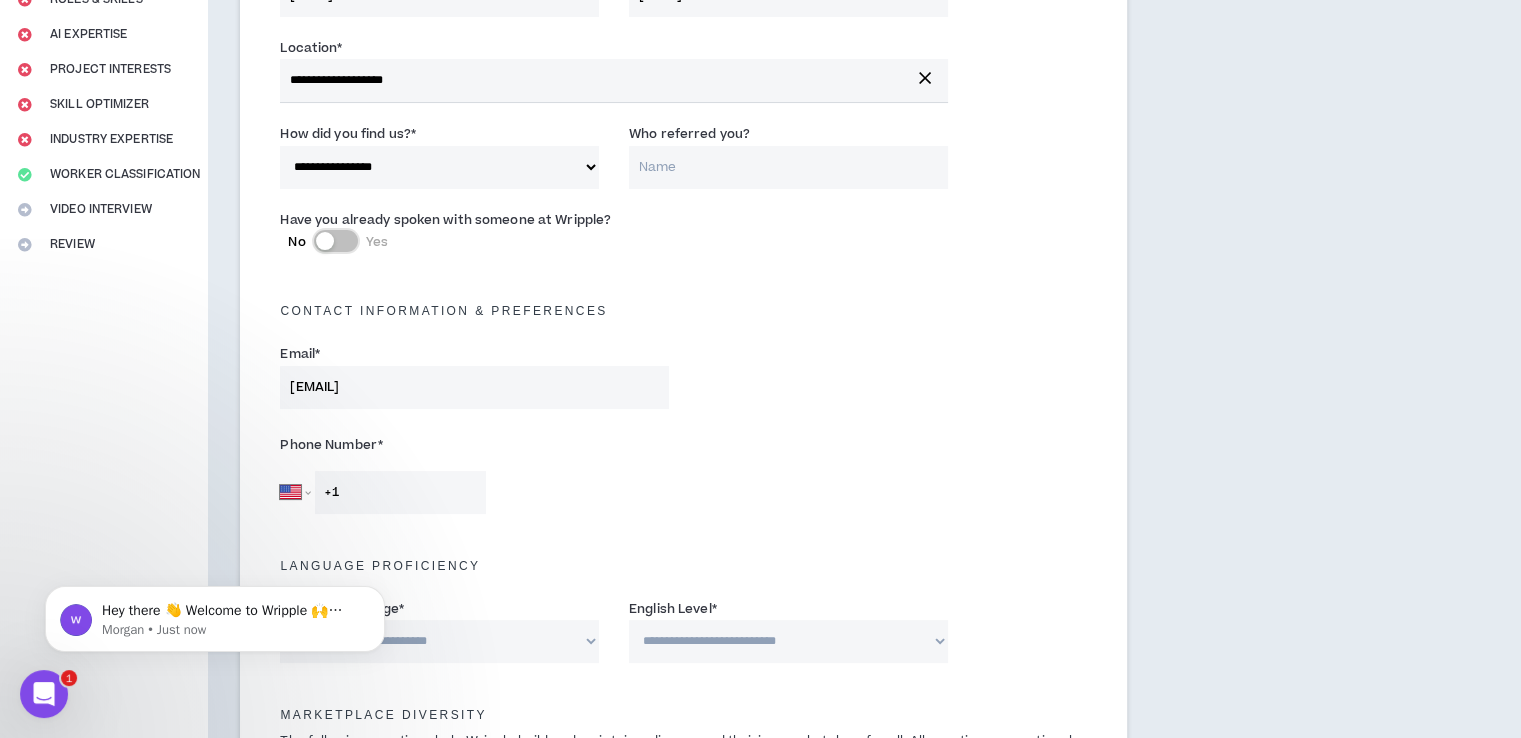 scroll, scrollTop: 400, scrollLeft: 0, axis: vertical 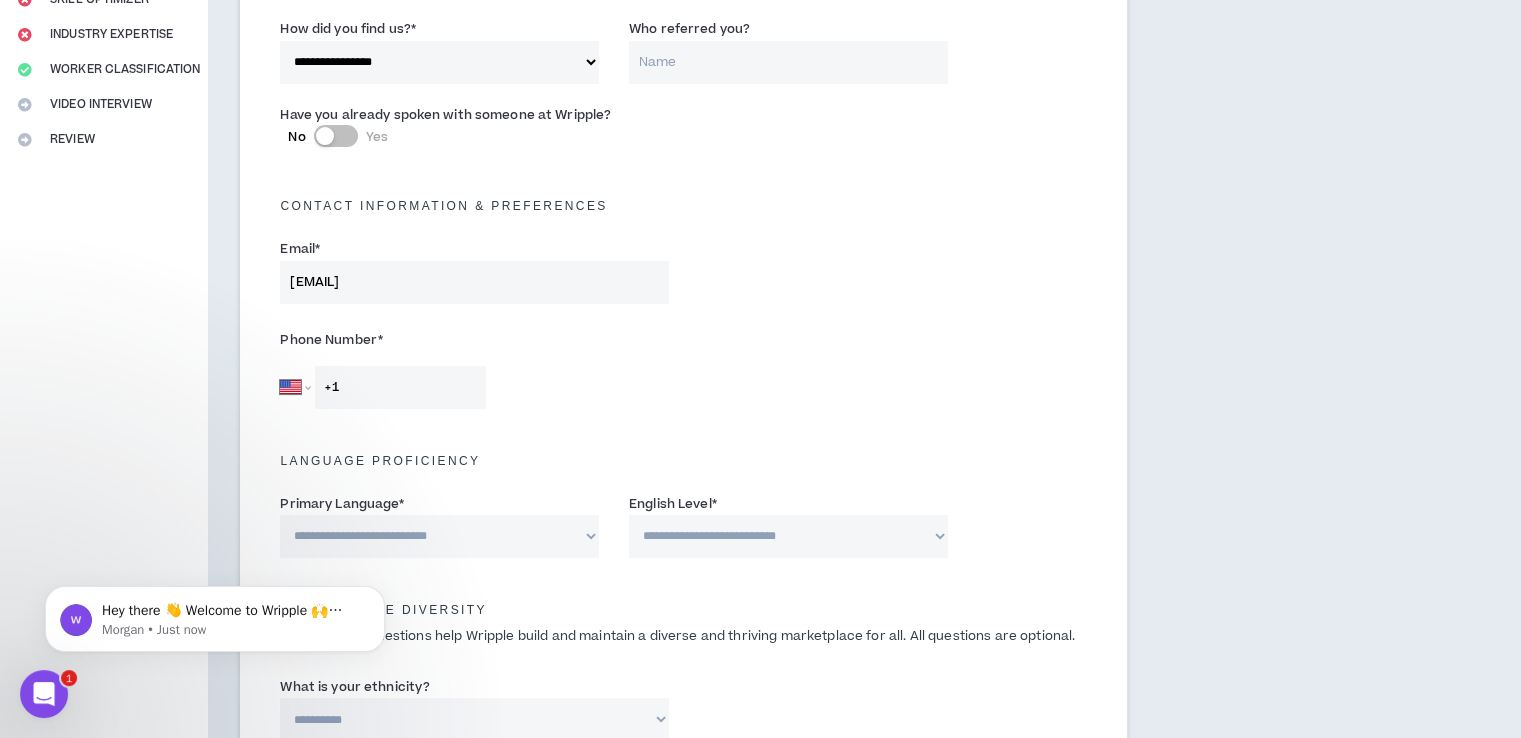 click on "+1" at bounding box center [400, 387] 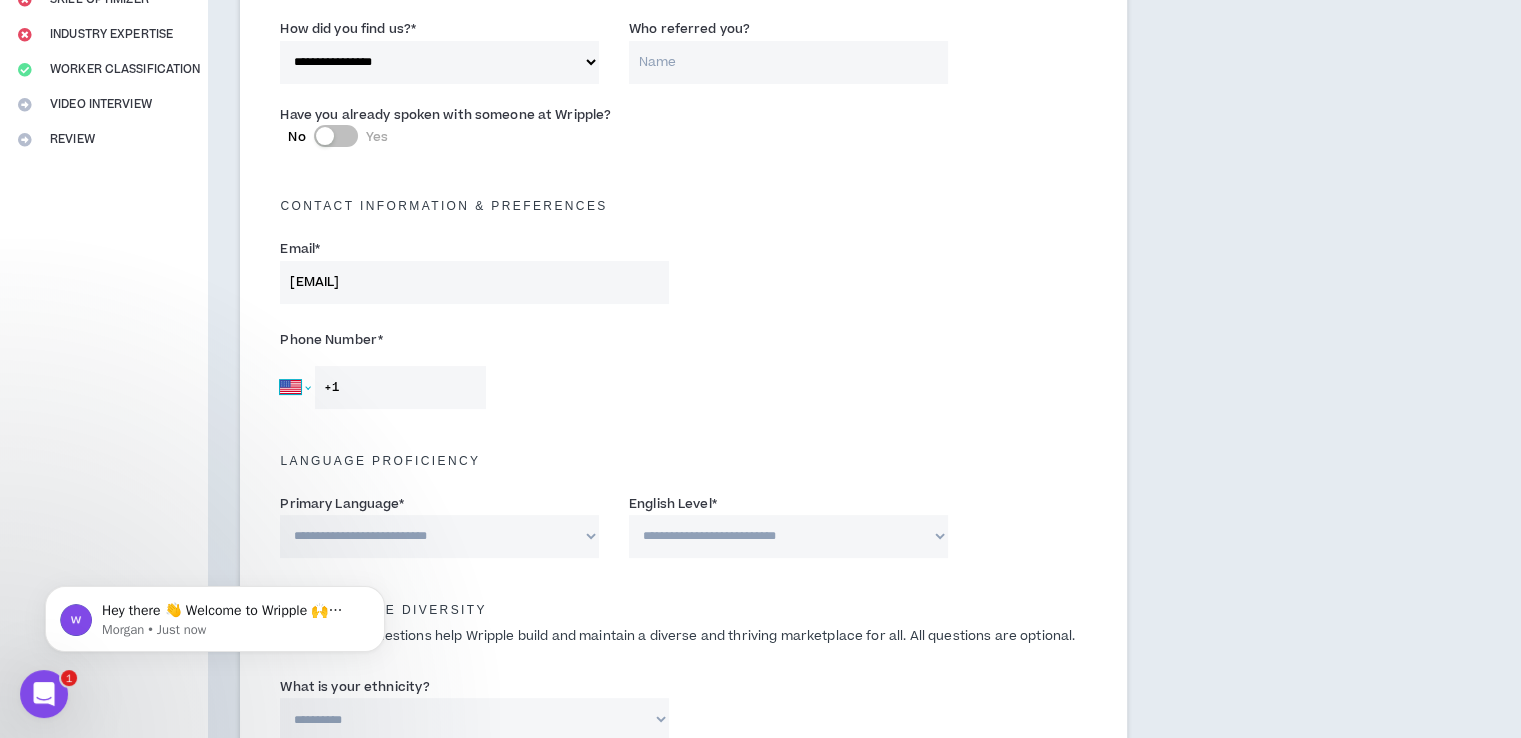 click on "Afghanistan Åland Islands Albania Algeria American Samoa Andorra Angola Anguilla Antigua and Barbuda Argentina Armenia Aruba Ascension Island Australia Austria Azerbaijan Bahamas Bahrain Bangladesh Barbados Belarus Belgium Belize Benin Bermuda Bhutan Bolivia Bonaire, Sint Eustatius and Saba Bosnia and Herzegovina Botswana Brazil British Indian Ocean Territory Brunei Darussalam Bulgaria Burkina Faso Burundi Cambodia Cameroon Canada Cape Verde Cayman Islands Central African Republic Chad Chile China Christmas Island Cocos (Keeling) Islands Colombia Comoros Congo Congo, Democratic Republic of the Cook Islands Costa Rica Cote d'Ivoire Croatia Cuba Curaçao Cyprus Czech Republic Denmark Djibouti Dominica Dominican Republic Ecuador Egypt El Salvador Equatorial Guinea Eritrea Estonia Ethiopia Falkland Islands Faroe Islands Federated States of Micronesia Fiji Finland France French Guiana French Polynesia Gabon Gambia Georgia Germany Ghana Gibraltar Greece Greenland Grenada Guadeloupe Guam Guatemala Guernsey Guinea" at bounding box center (295, 387) 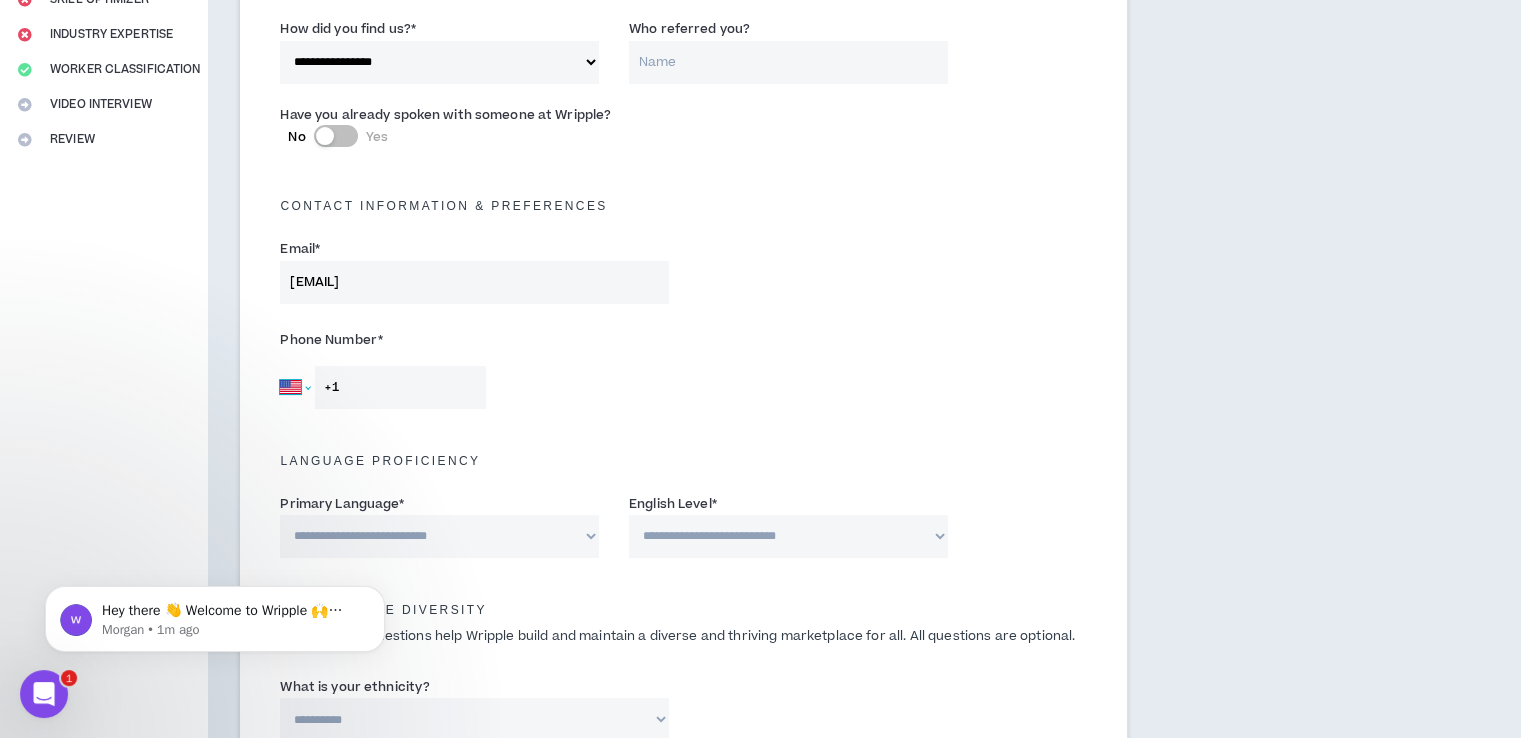 select on "KG" 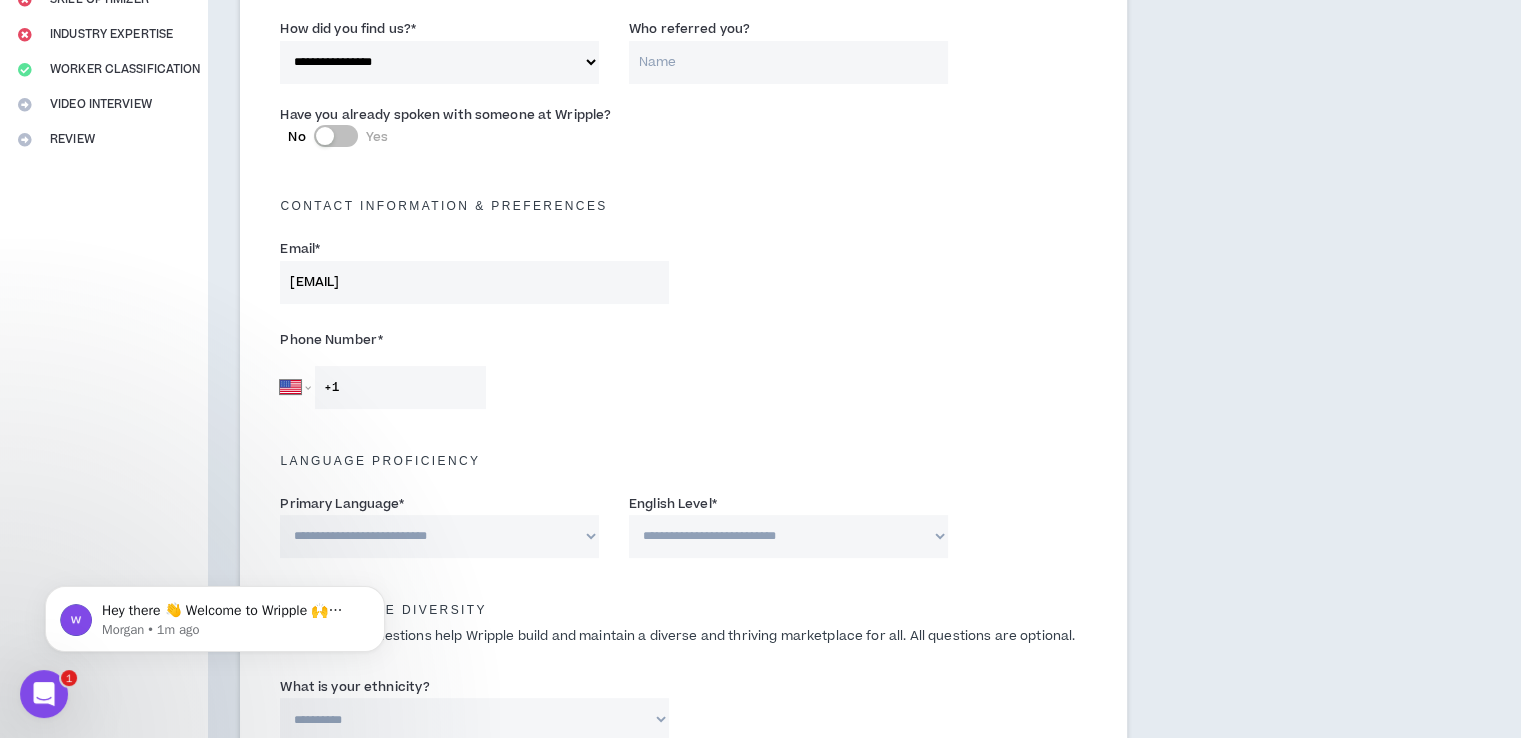 click on "Afghanistan Åland Islands Albania Algeria American Samoa Andorra Angola Anguilla Antigua and Barbuda Argentina Armenia Aruba Ascension Island Australia Austria Azerbaijan Bahamas Bahrain Bangladesh Barbados Belarus Belgium Belize Benin Bermuda Bhutan Bolivia Bonaire, Sint Eustatius and Saba Bosnia and Herzegovina Botswana Brazil British Indian Ocean Territory Brunei Darussalam Bulgaria Burkina Faso Burundi Cambodia Cameroon Canada Cape Verde Cayman Islands Central African Republic Chad Chile China Christmas Island Cocos (Keeling) Islands Colombia Comoros Congo Congo, Democratic Republic of the Cook Islands Costa Rica Cote d'Ivoire Croatia Cuba Curaçao Cyprus Czech Republic Denmark Djibouti Dominica Dominican Republic Ecuador Egypt El Salvador Equatorial Guinea Eritrea Estonia Ethiopia Falkland Islands Faroe Islands Federated States of Micronesia Fiji Finland France French Guiana French Polynesia Gabon Gambia Georgia Germany Ghana Gibraltar Greece Greenland Grenada Guadeloupe Guam Guatemala Guernsey Guinea" at bounding box center [295, 387] 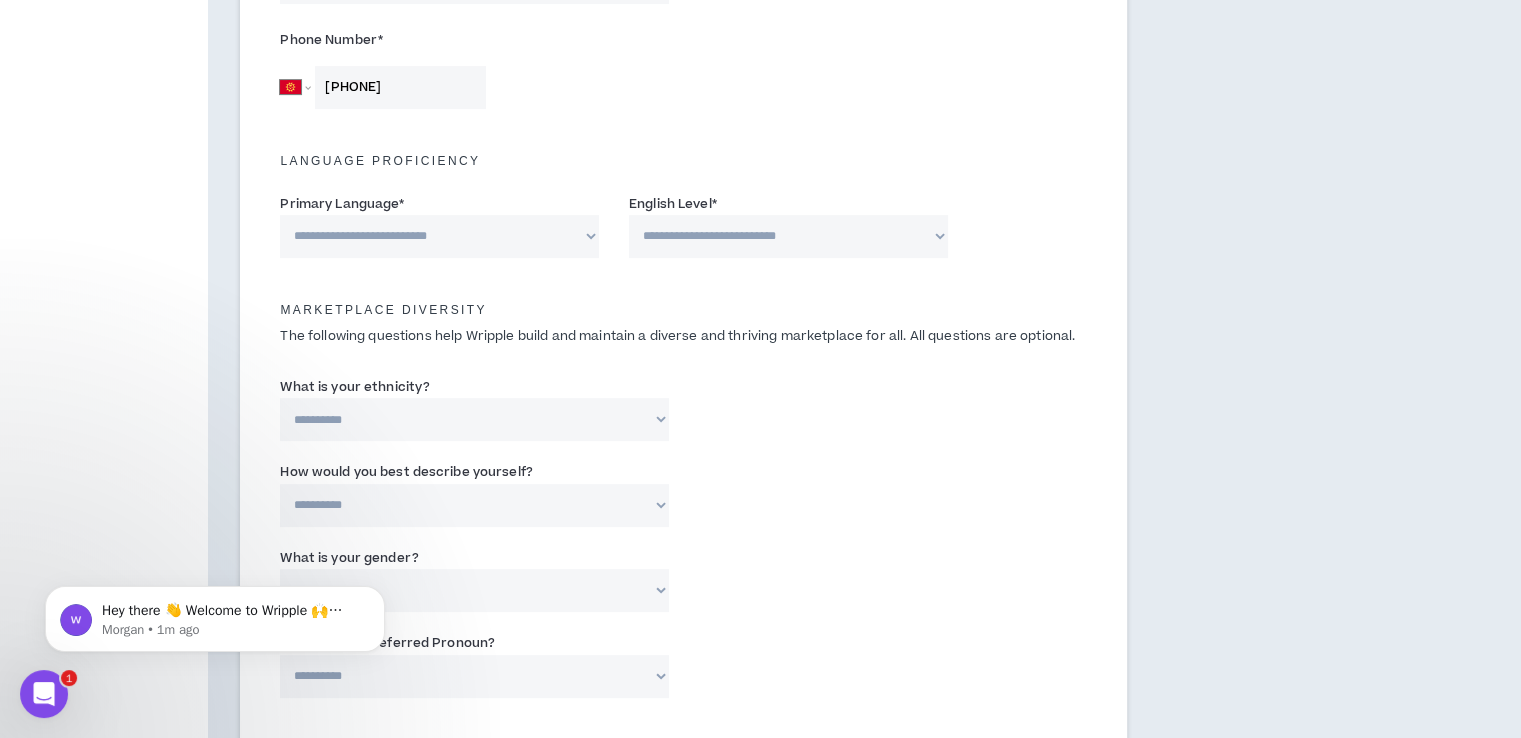 scroll, scrollTop: 700, scrollLeft: 0, axis: vertical 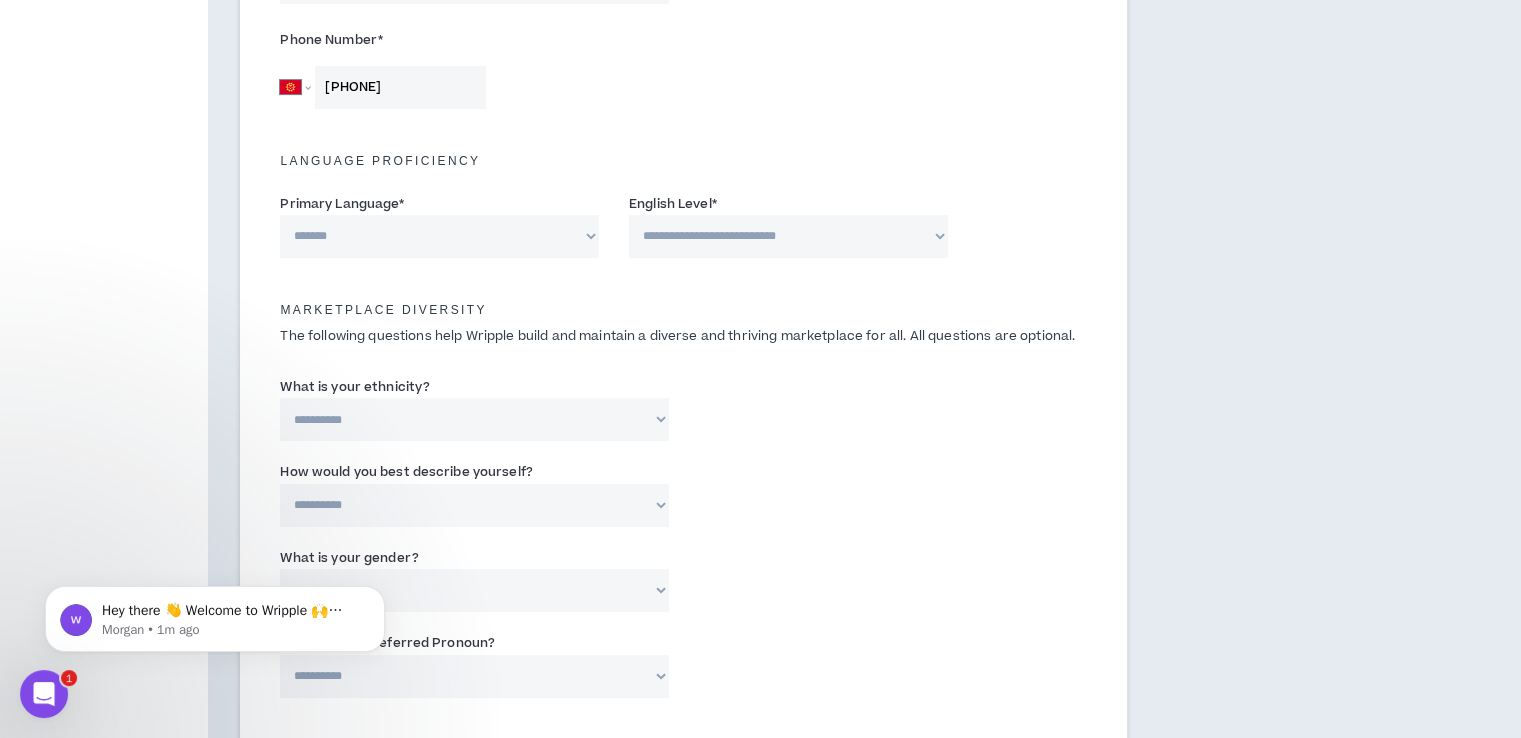 click on "**********" at bounding box center [439, 236] 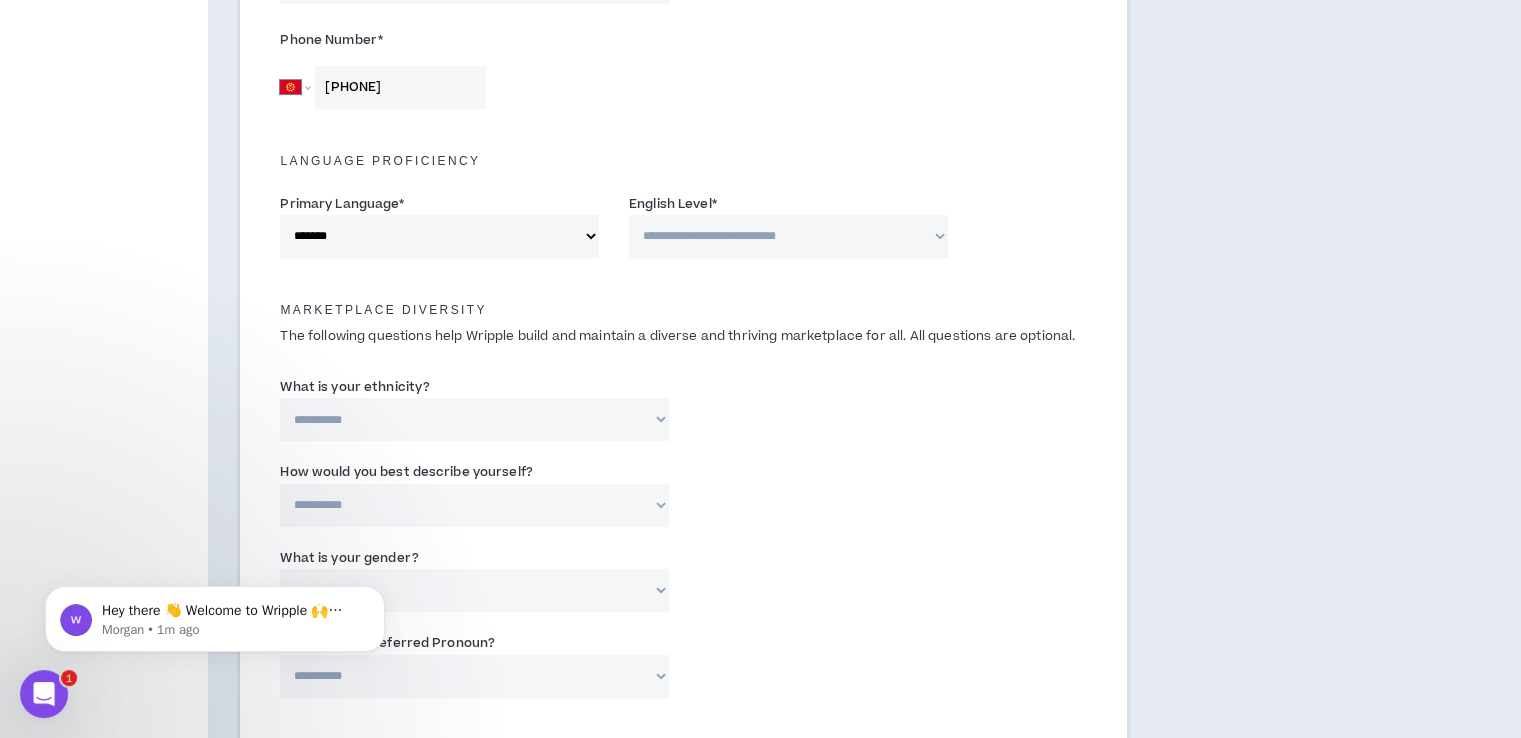 click on "**********" at bounding box center [788, 236] 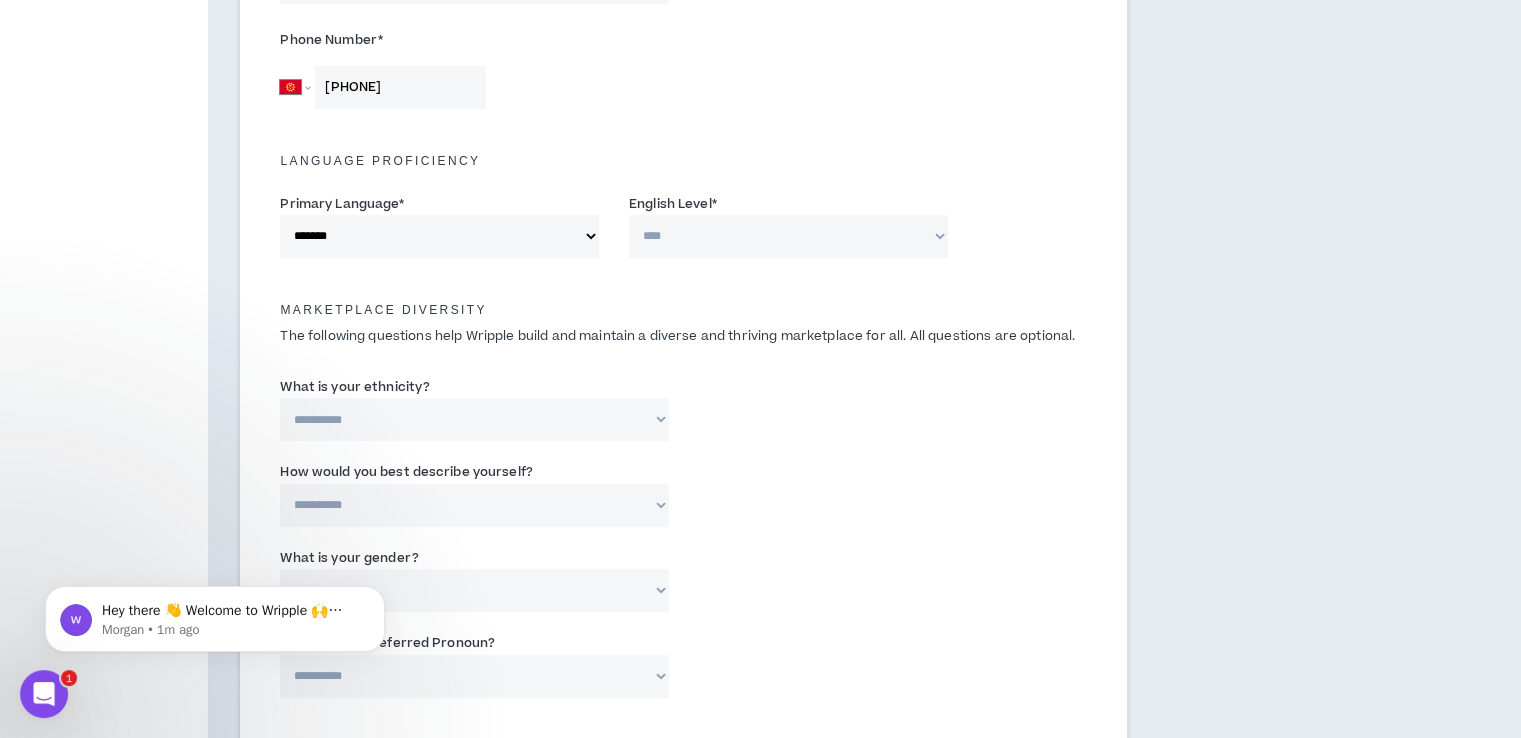 click on "**********" at bounding box center [788, 236] 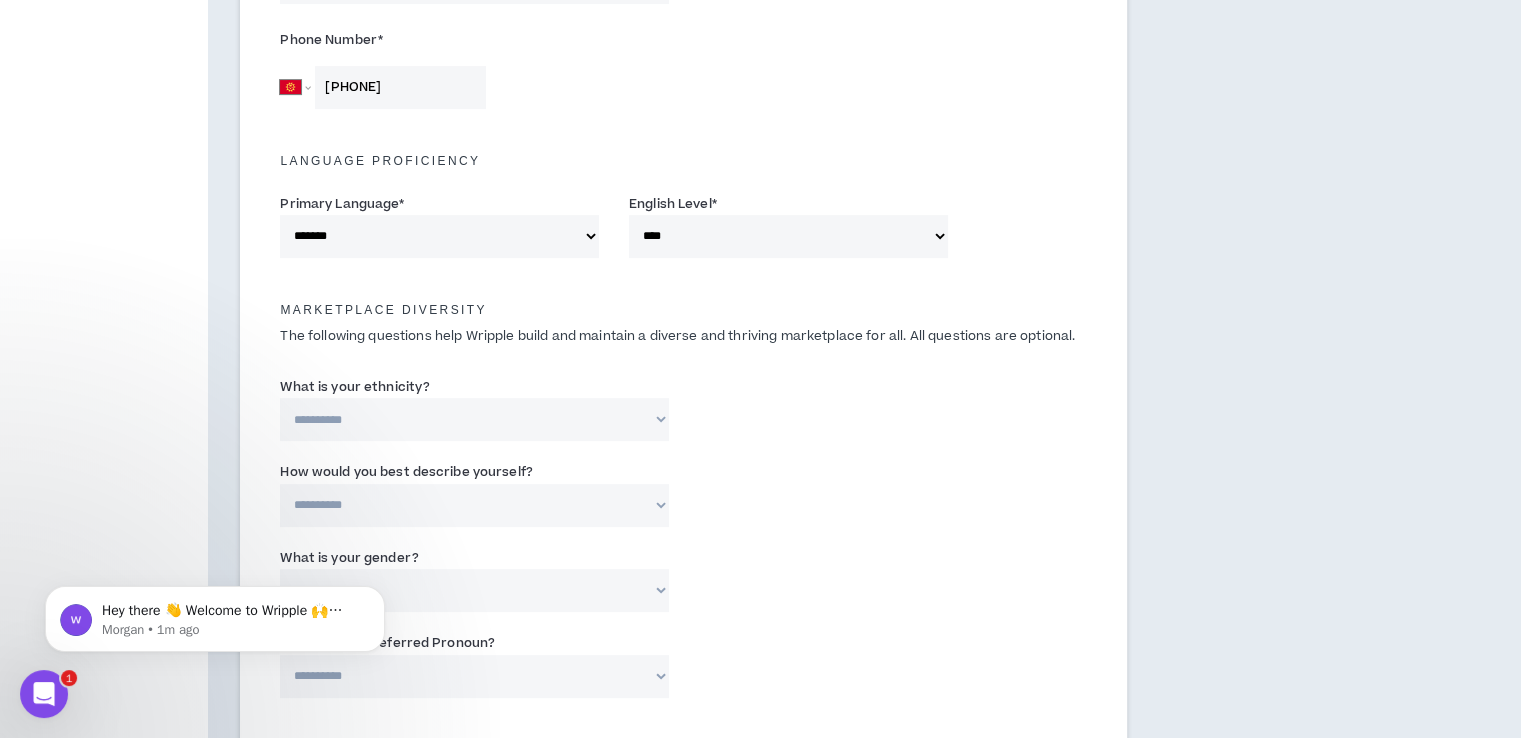 click on "**********" at bounding box center [788, 236] 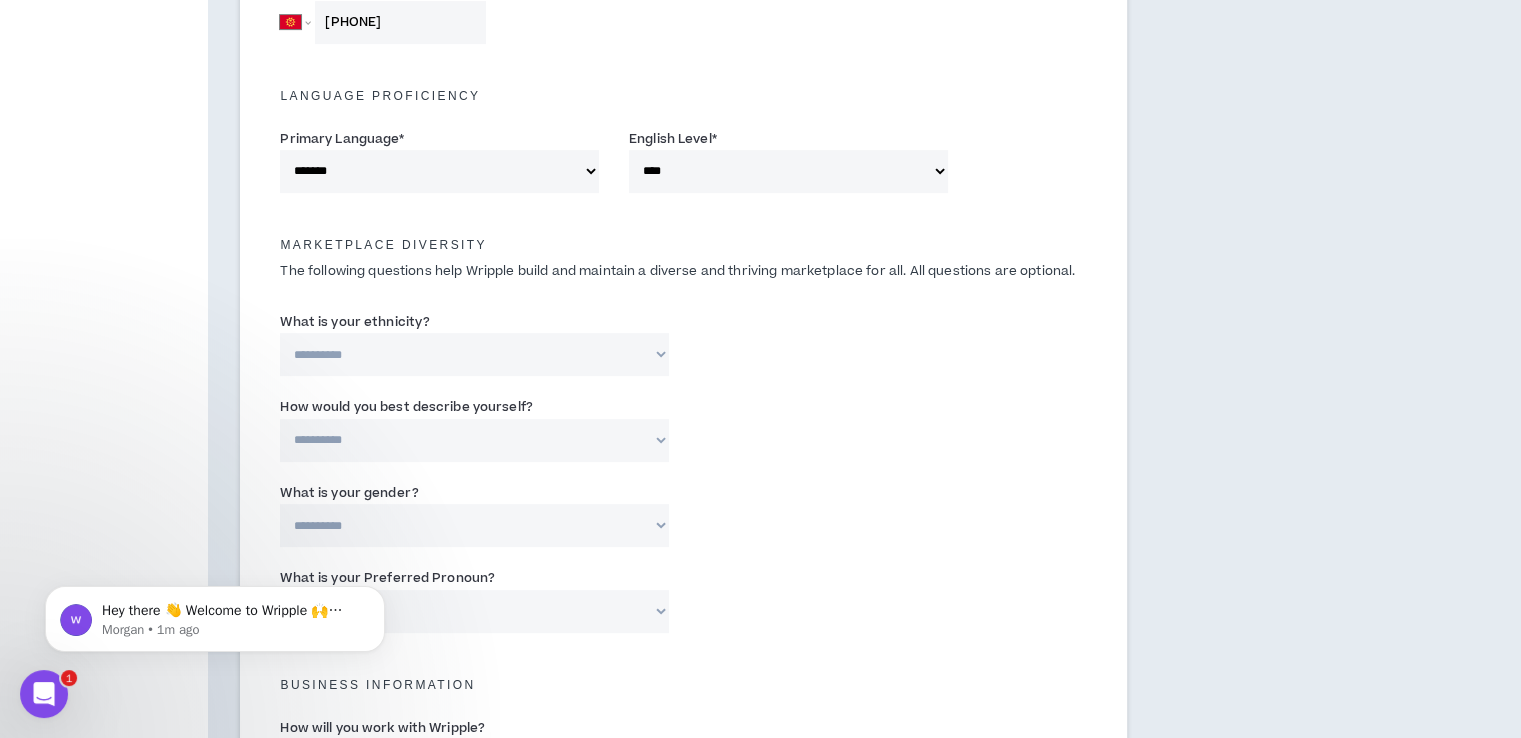 scroll, scrollTop: 800, scrollLeft: 0, axis: vertical 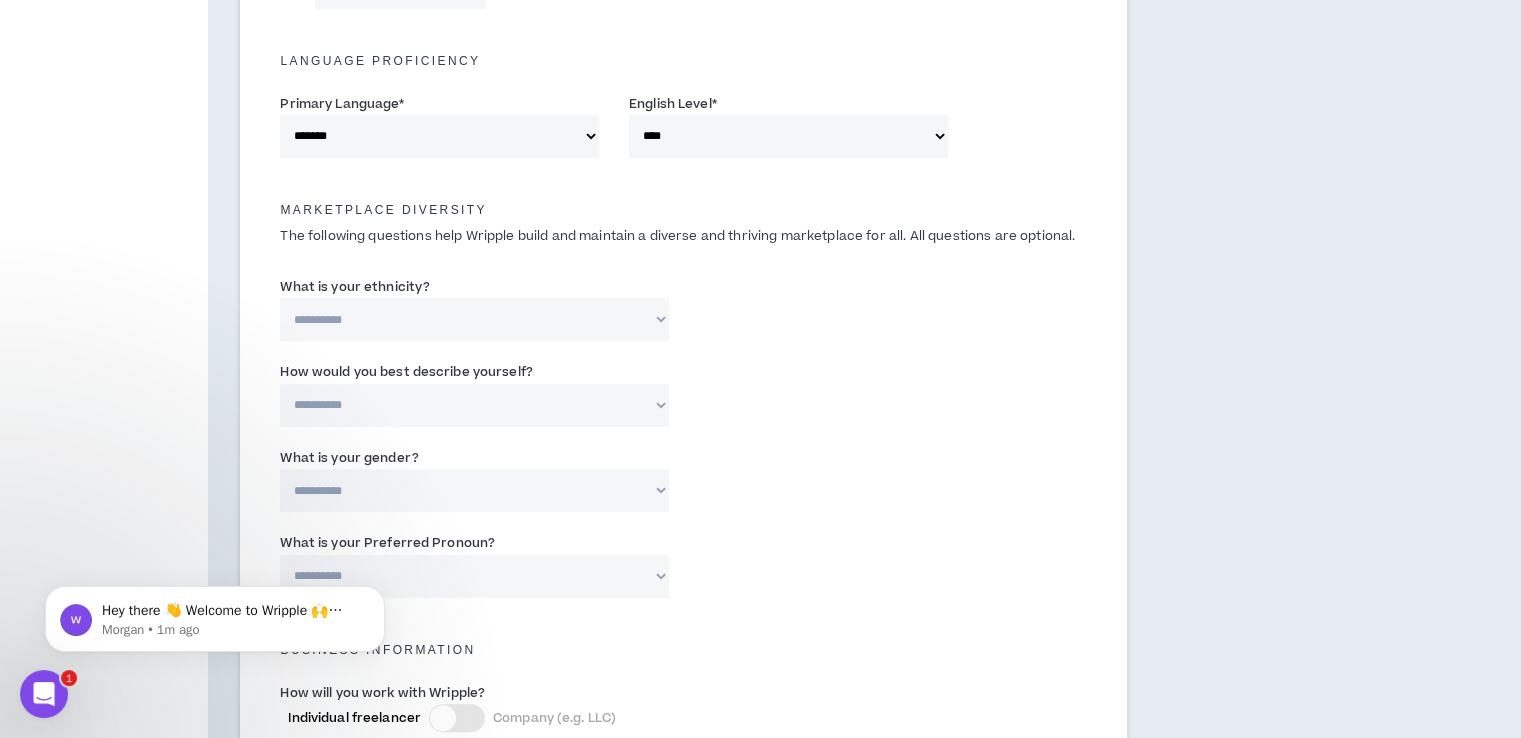 click on "**********" at bounding box center (474, 319) 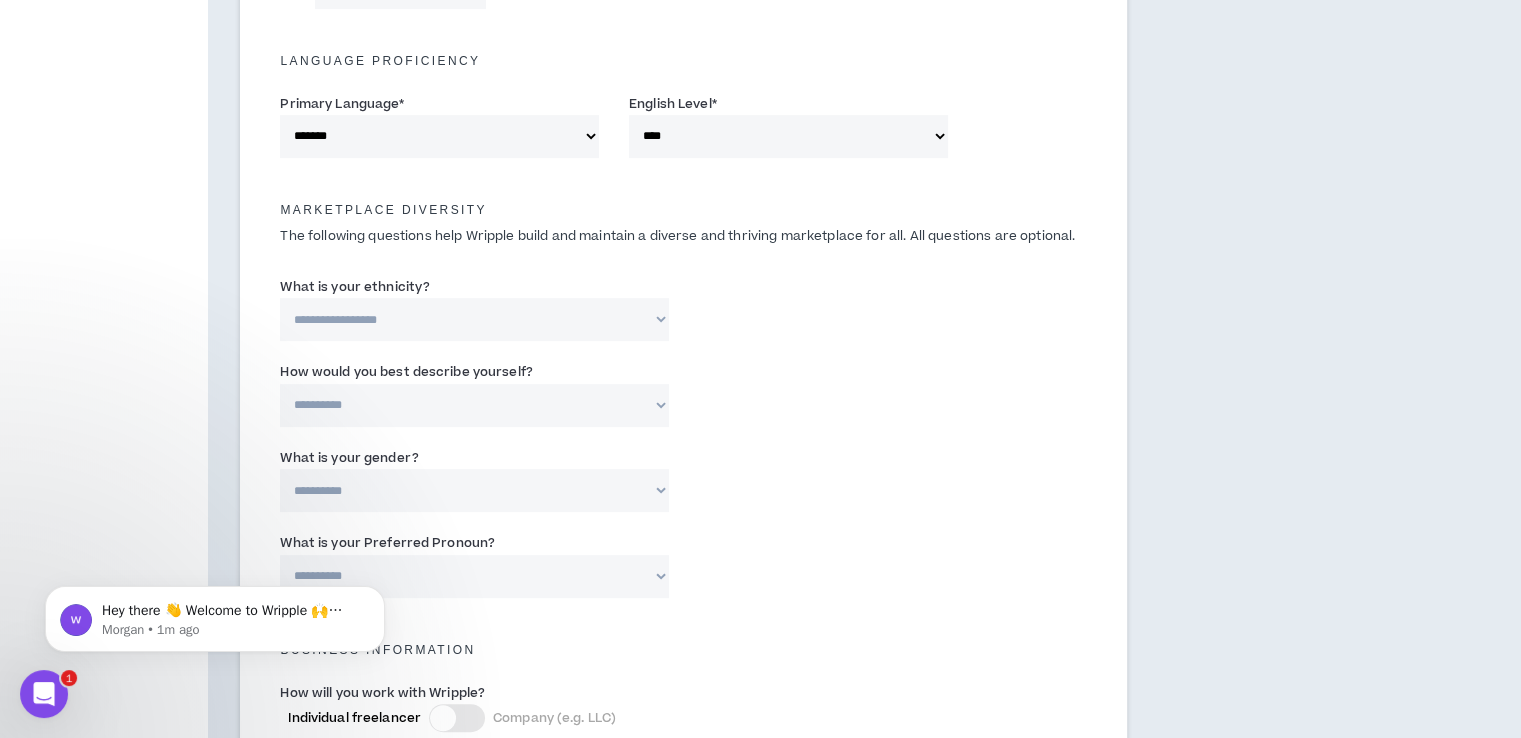 click on "**********" at bounding box center [474, 319] 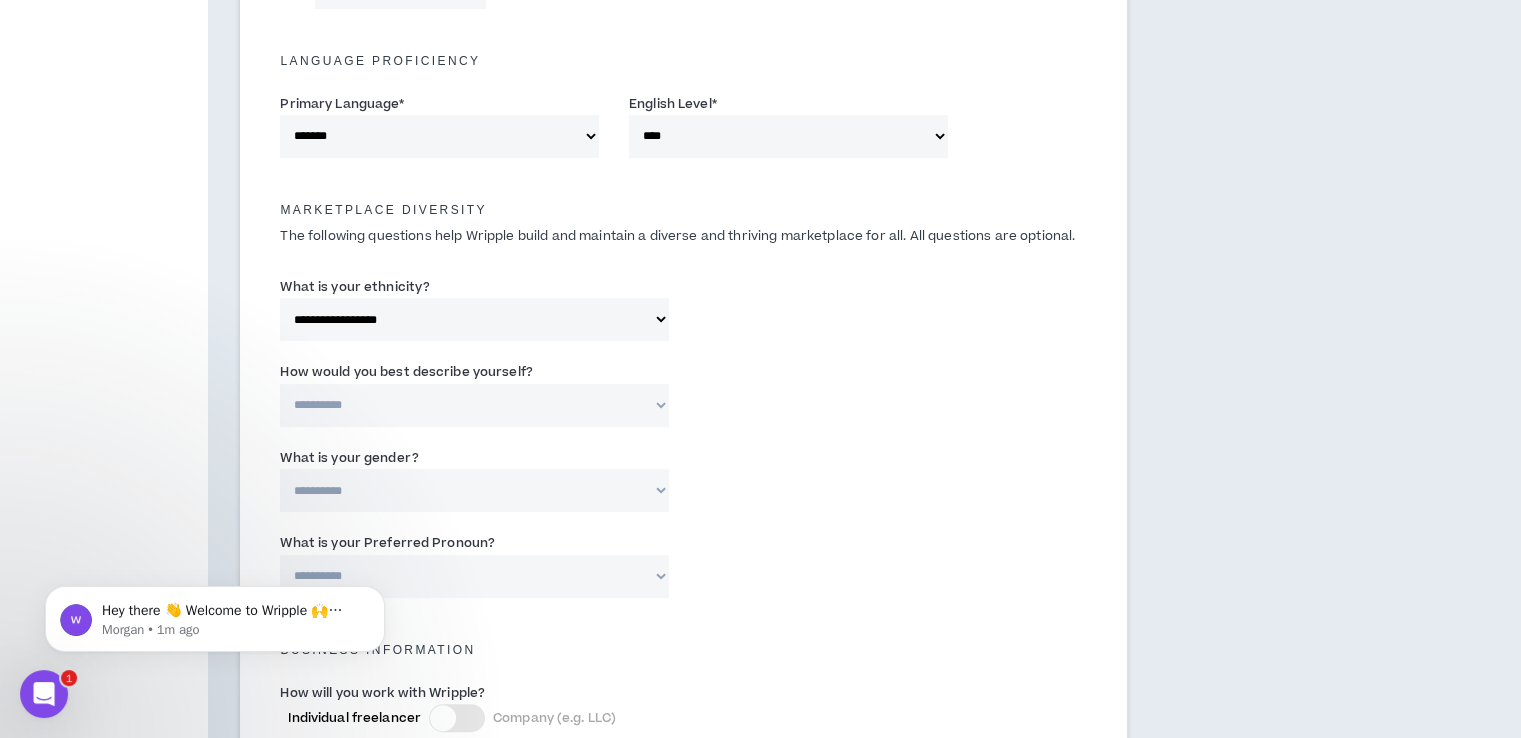 click on "**********" at bounding box center [474, 405] 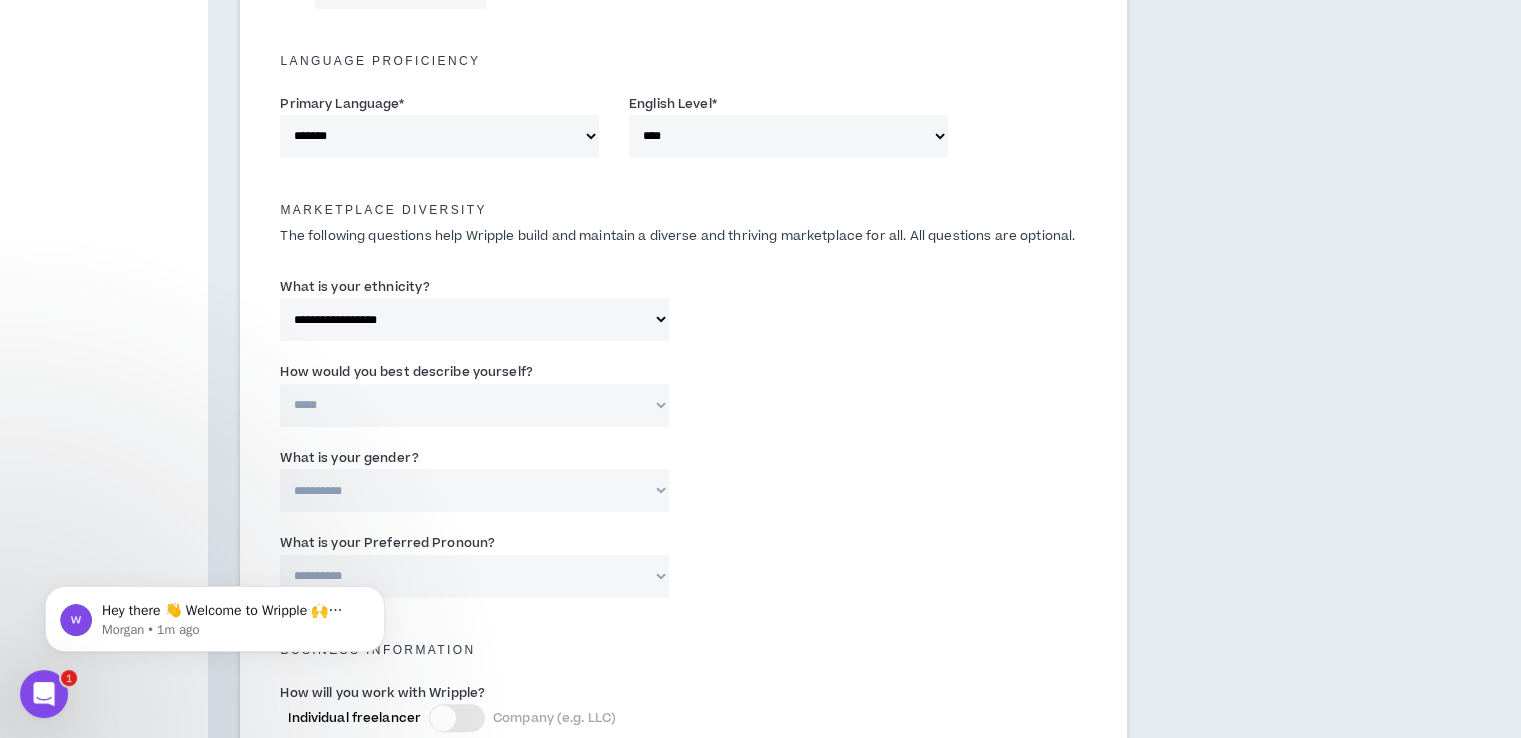 click on "**********" at bounding box center (474, 405) 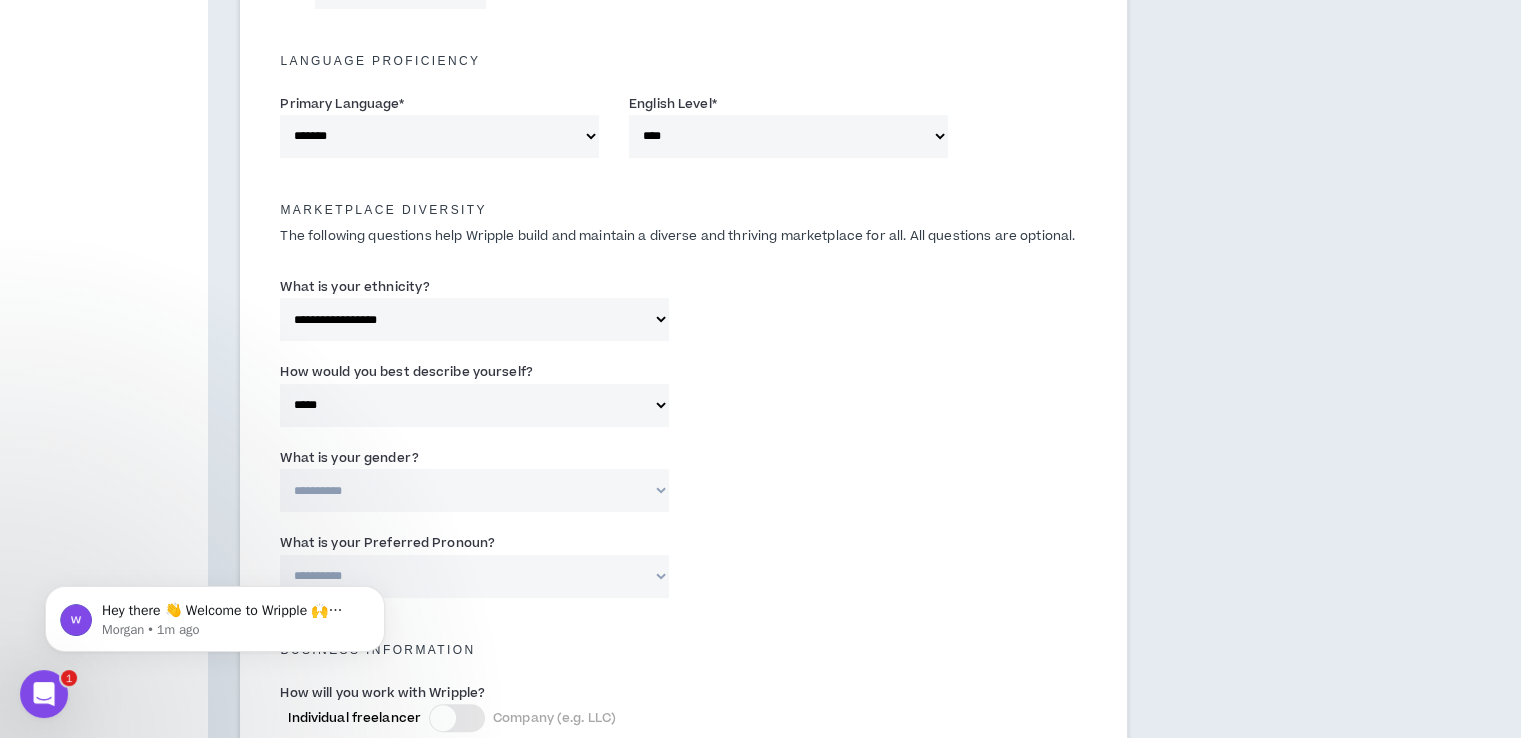 click on "**********" at bounding box center [474, 490] 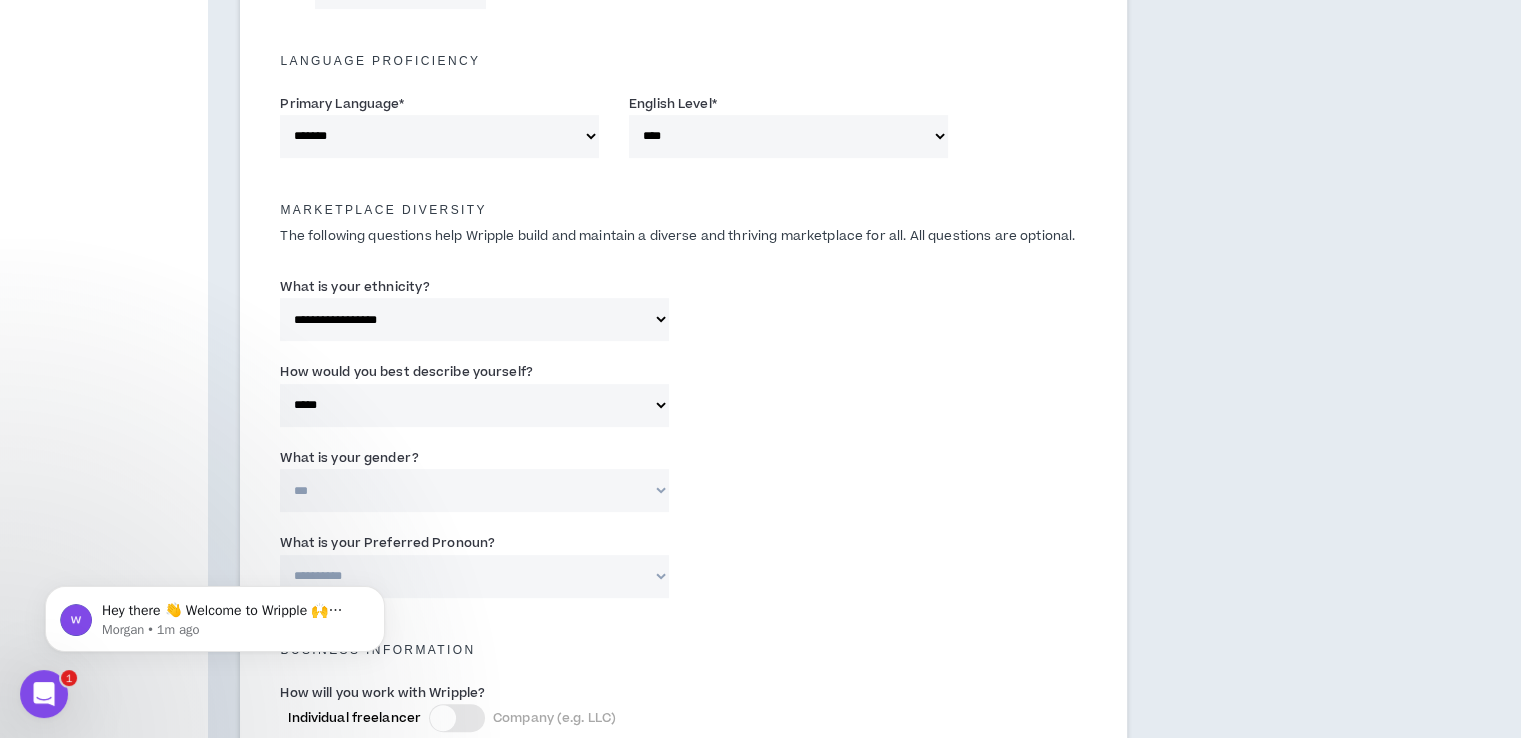 click on "**********" at bounding box center (474, 490) 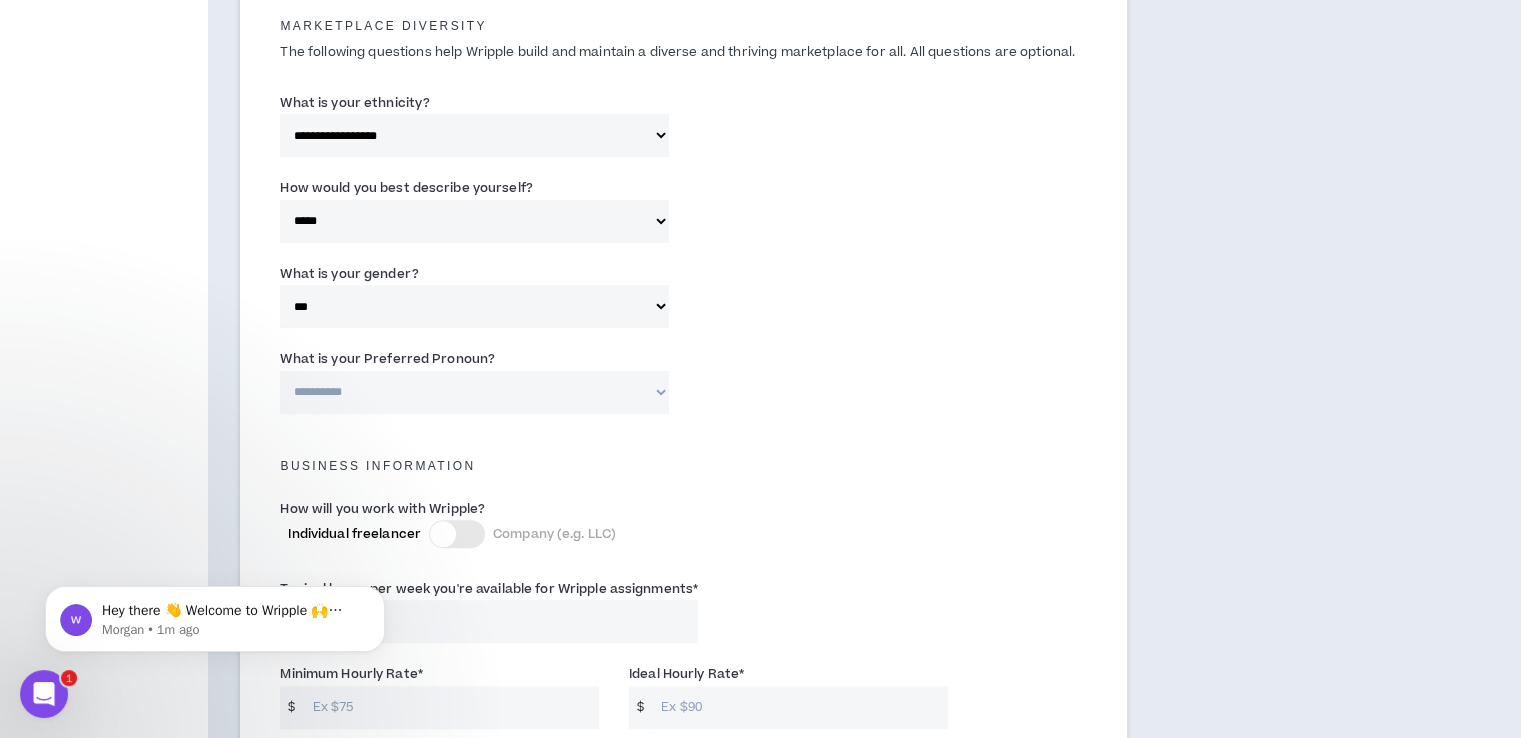 scroll, scrollTop: 1000, scrollLeft: 0, axis: vertical 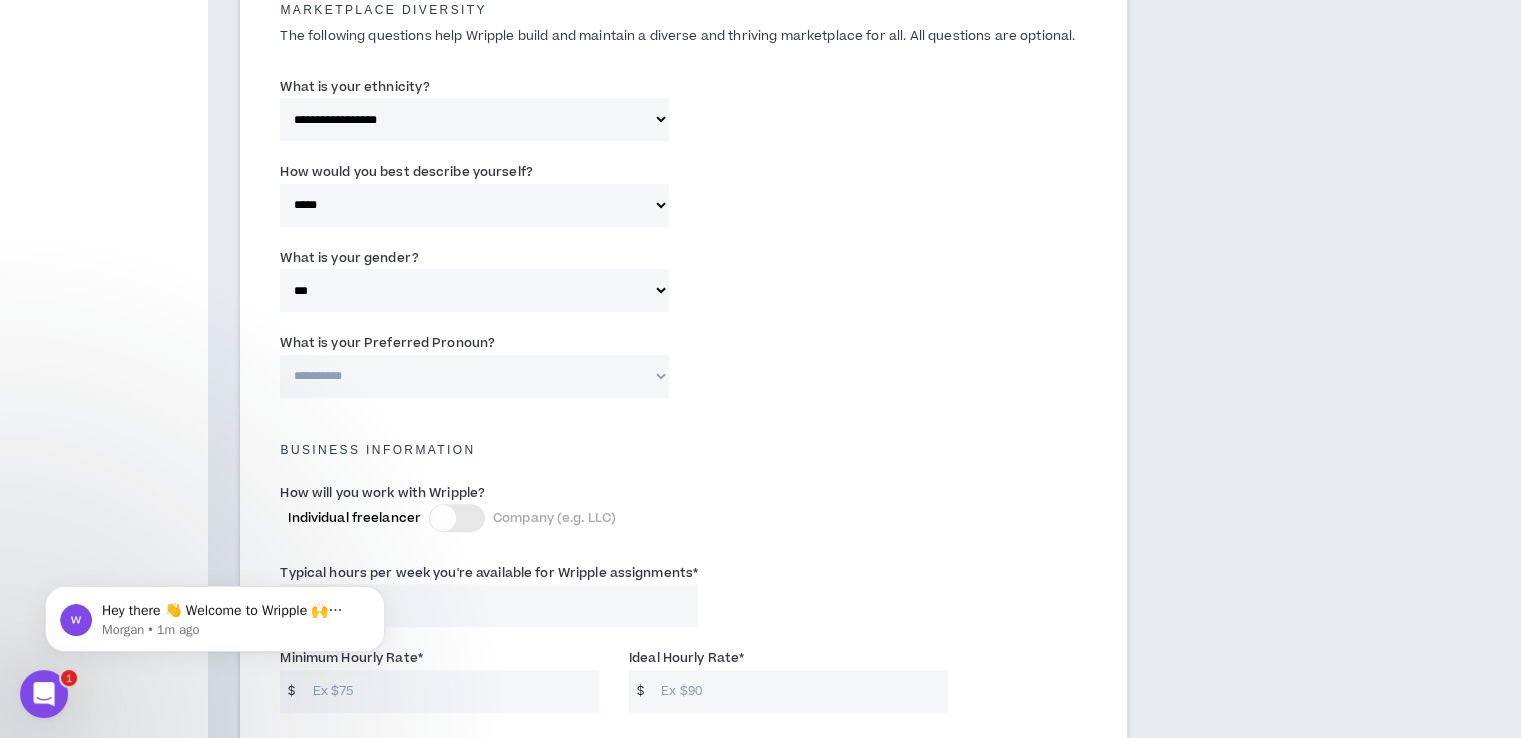 click on "**********" at bounding box center (474, 376) 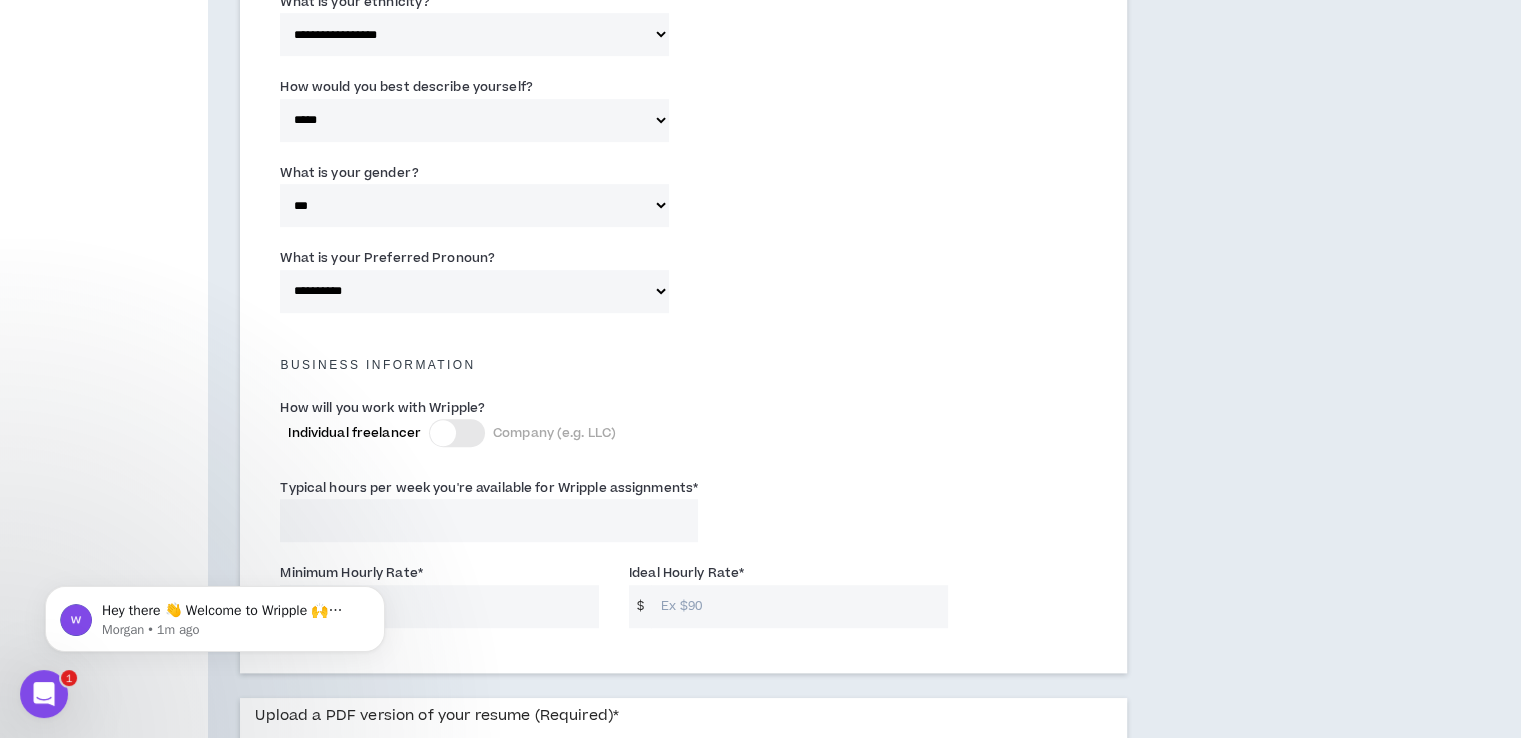 scroll, scrollTop: 1200, scrollLeft: 0, axis: vertical 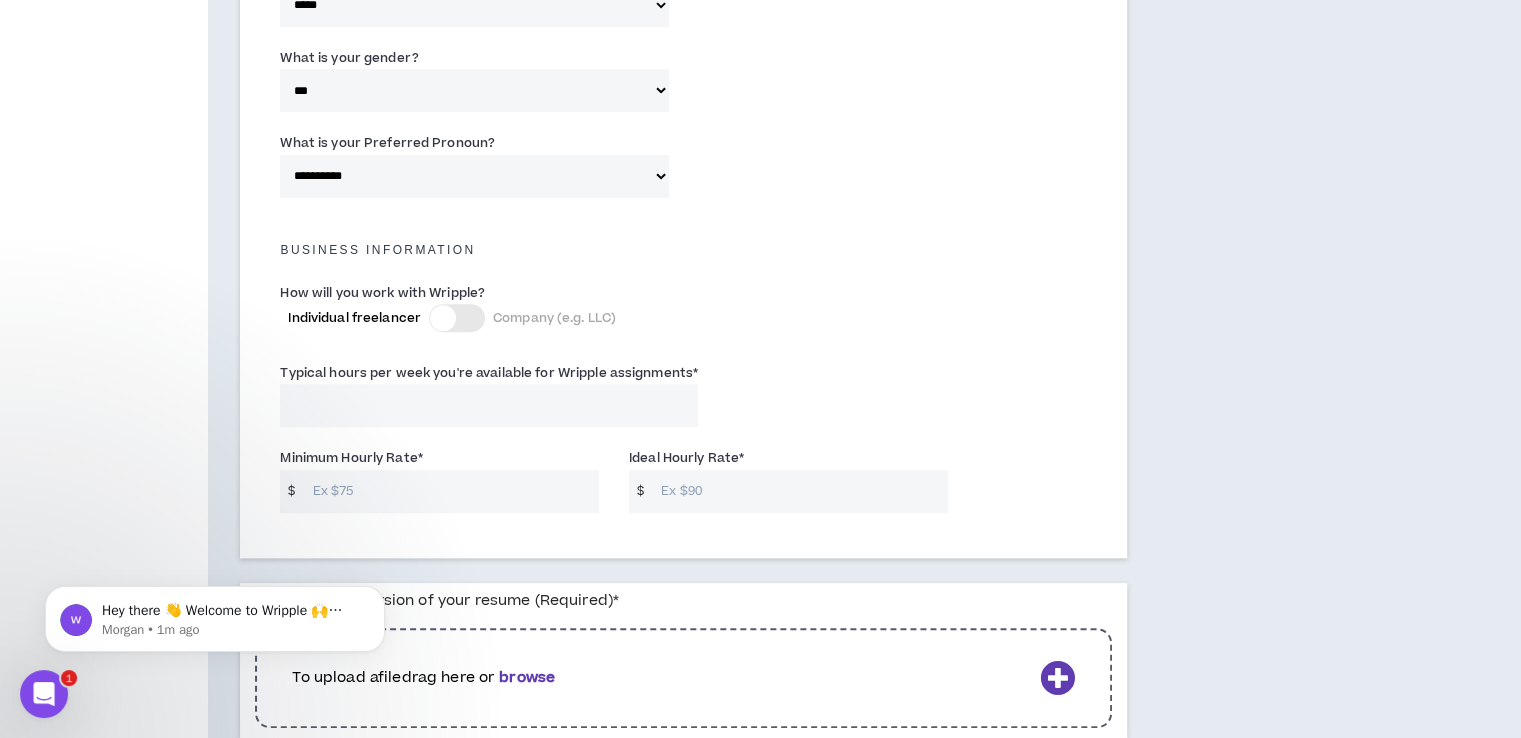 click on "Typical hours per week you're available for Wripple assignments  *" at bounding box center (489, 405) 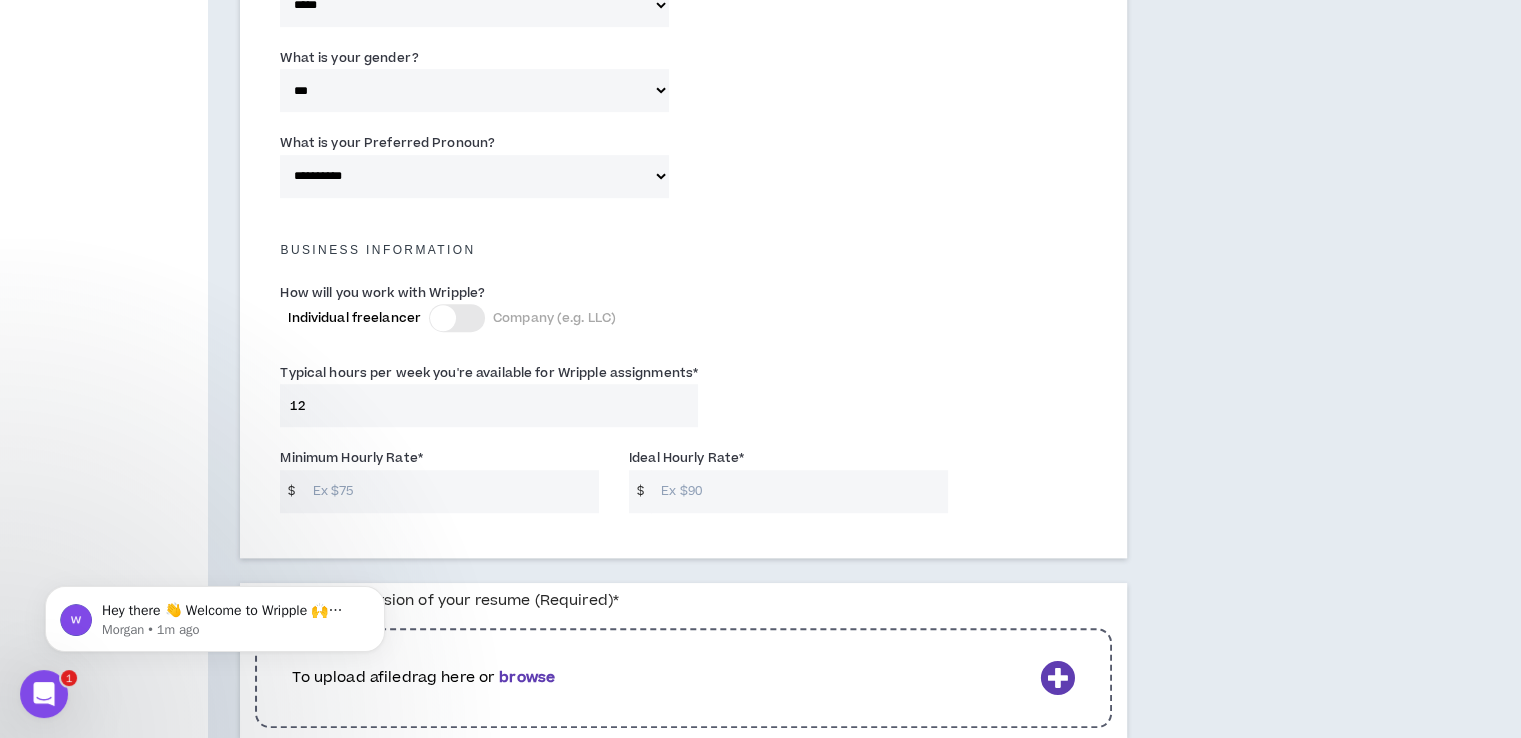 type on "1" 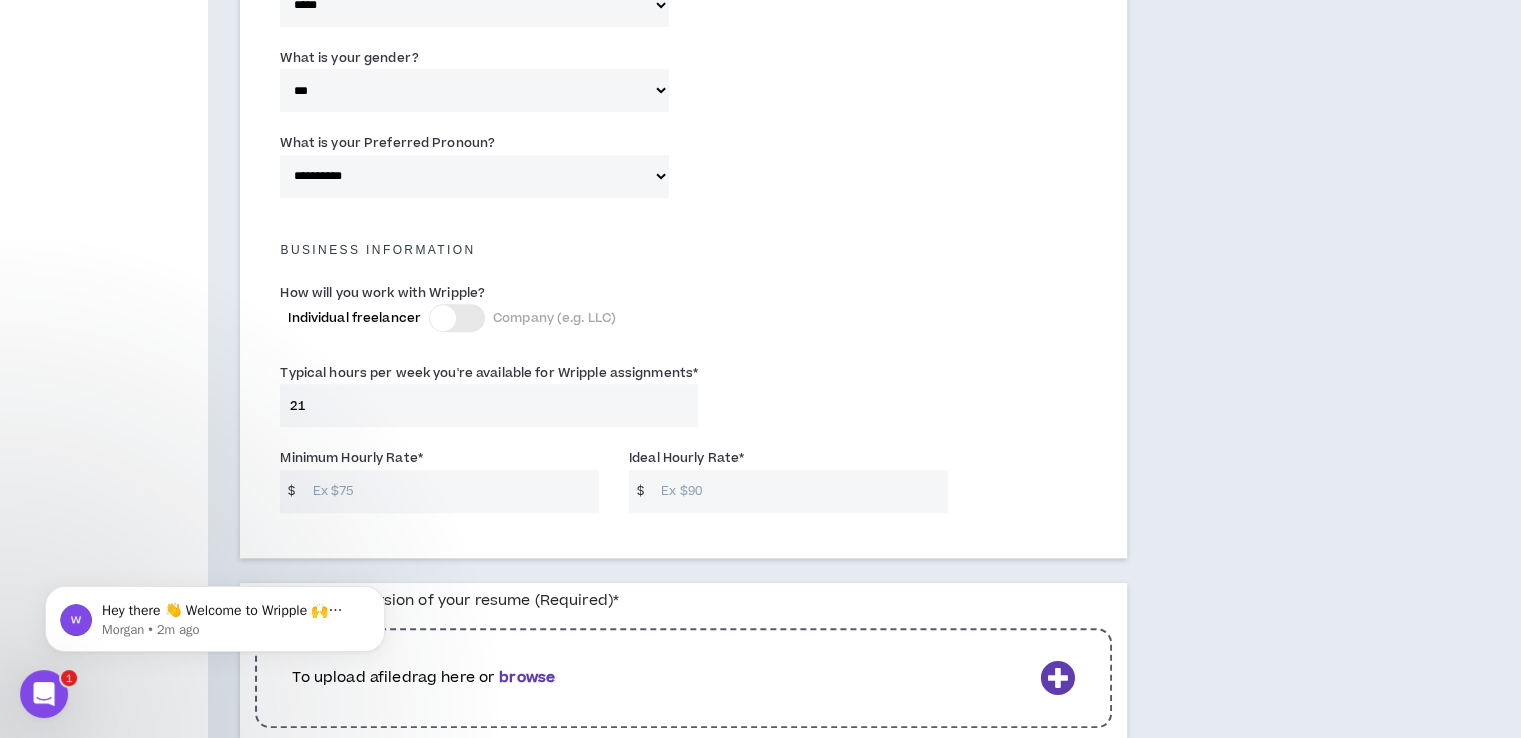 type on "2" 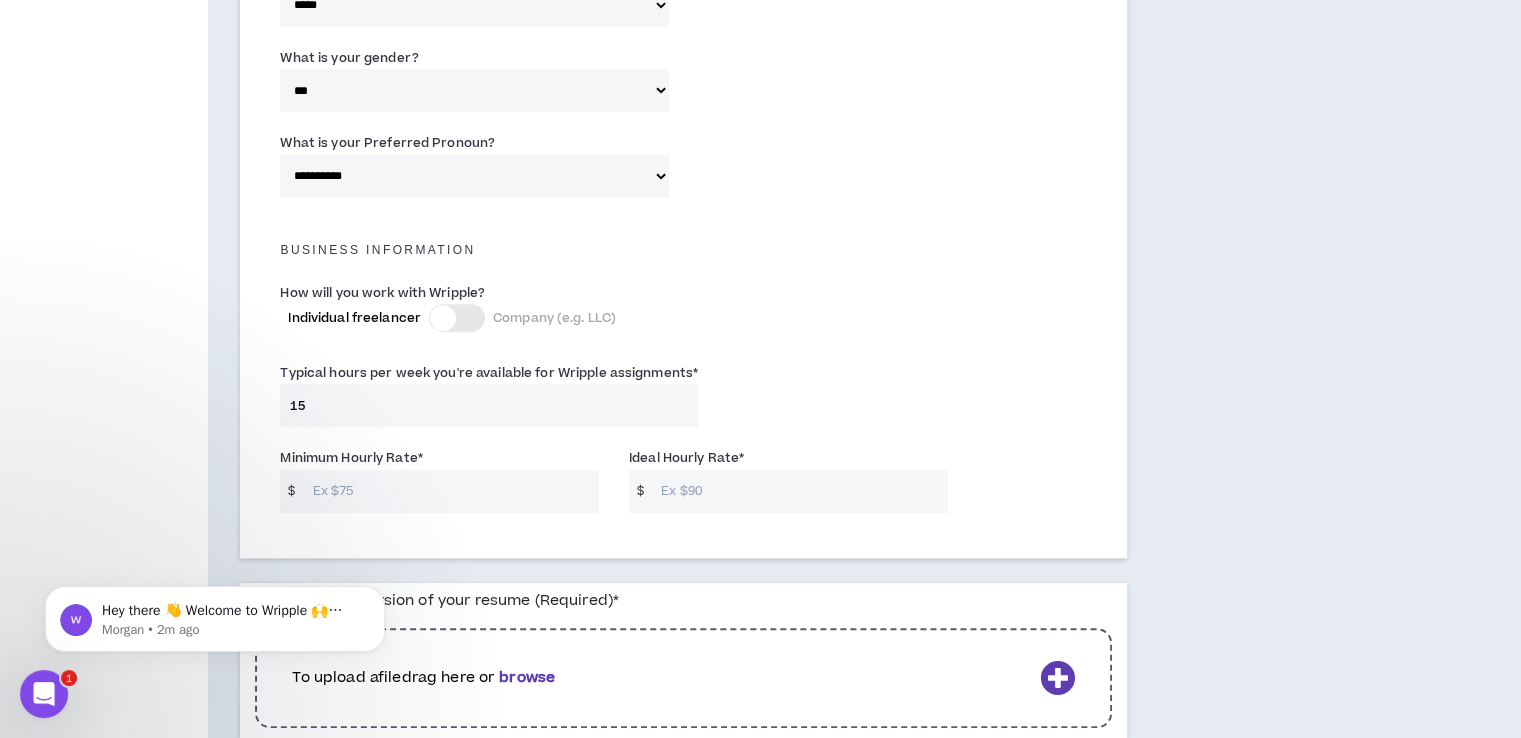 type on "15" 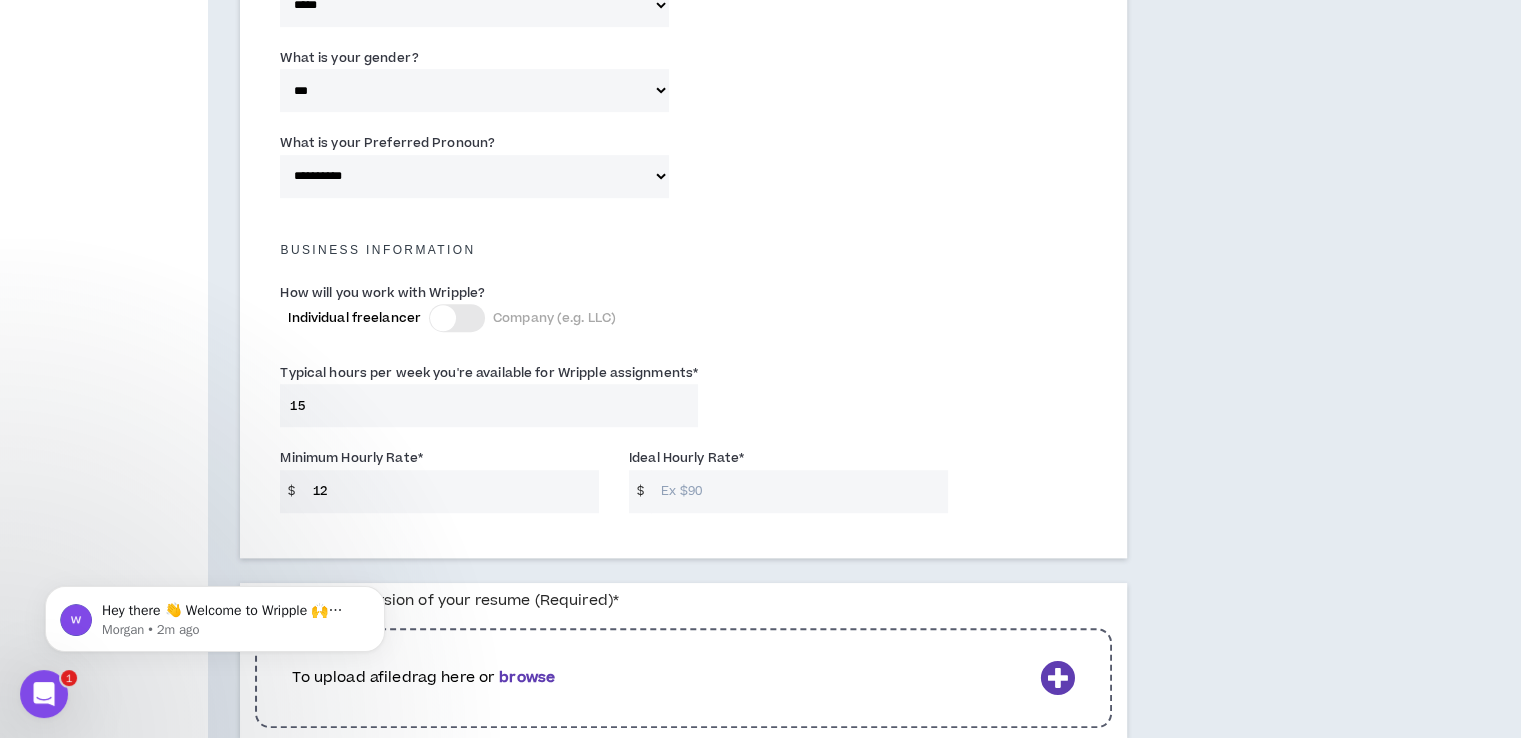 type on "1" 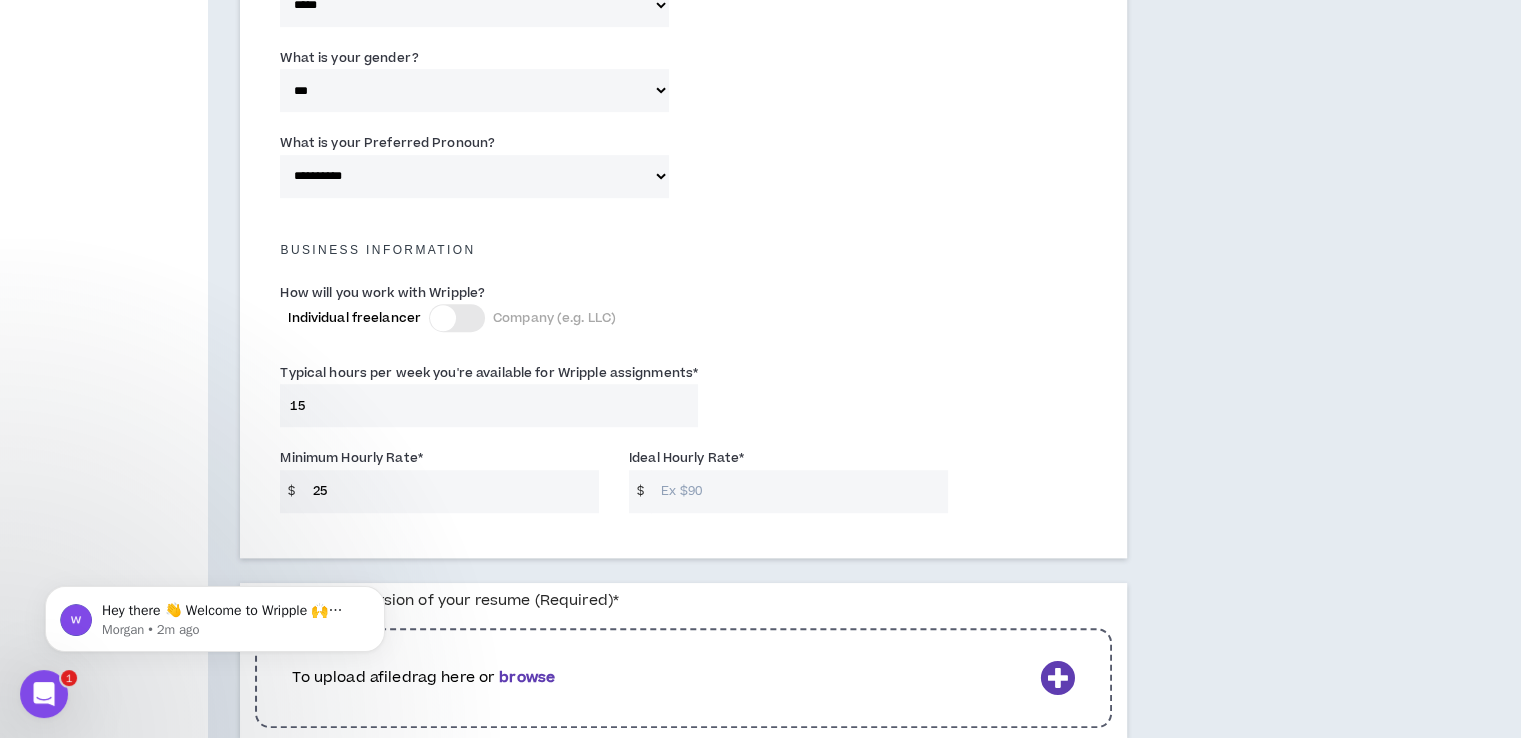 click on "Ideal Hourly Rate  *" at bounding box center (799, 491) 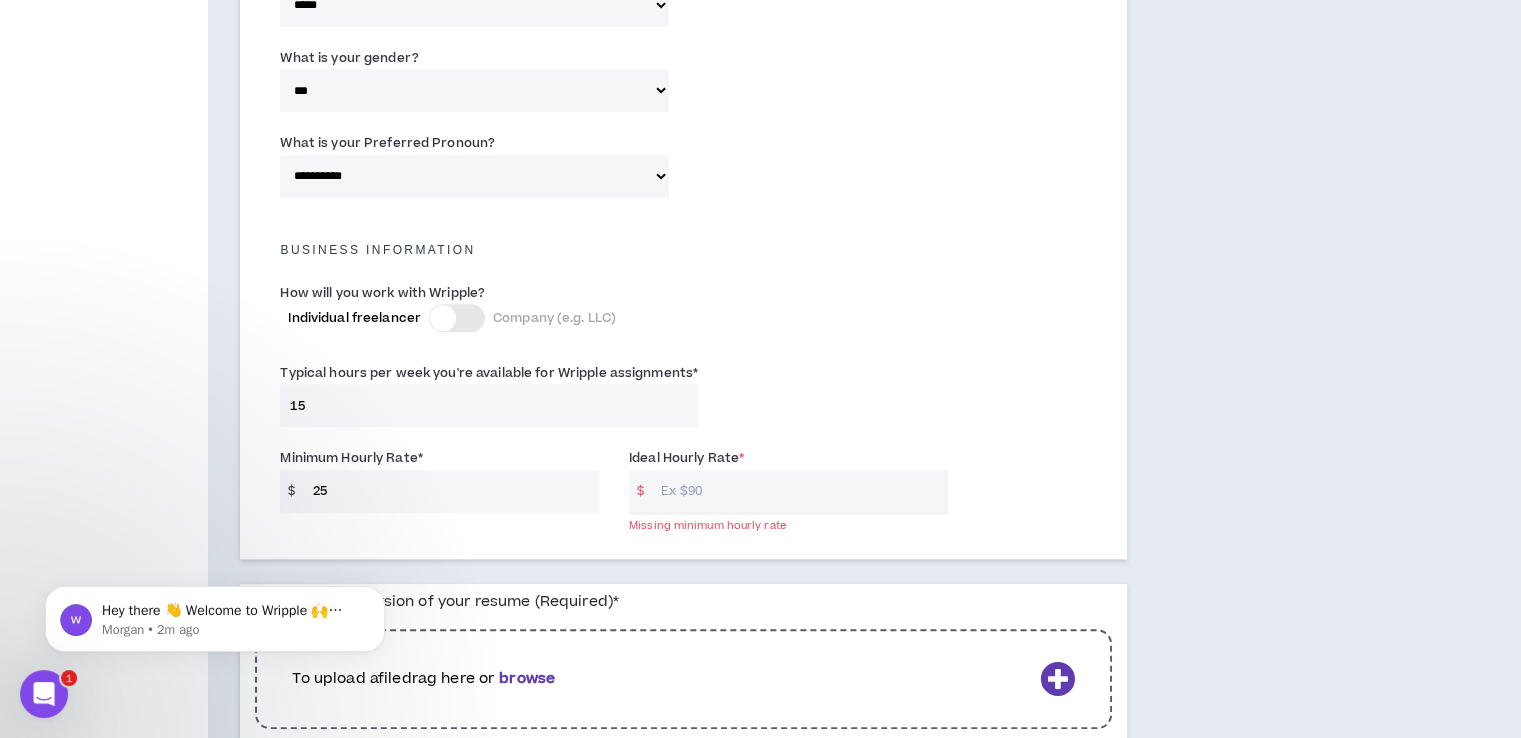 click on "25" at bounding box center (451, 491) 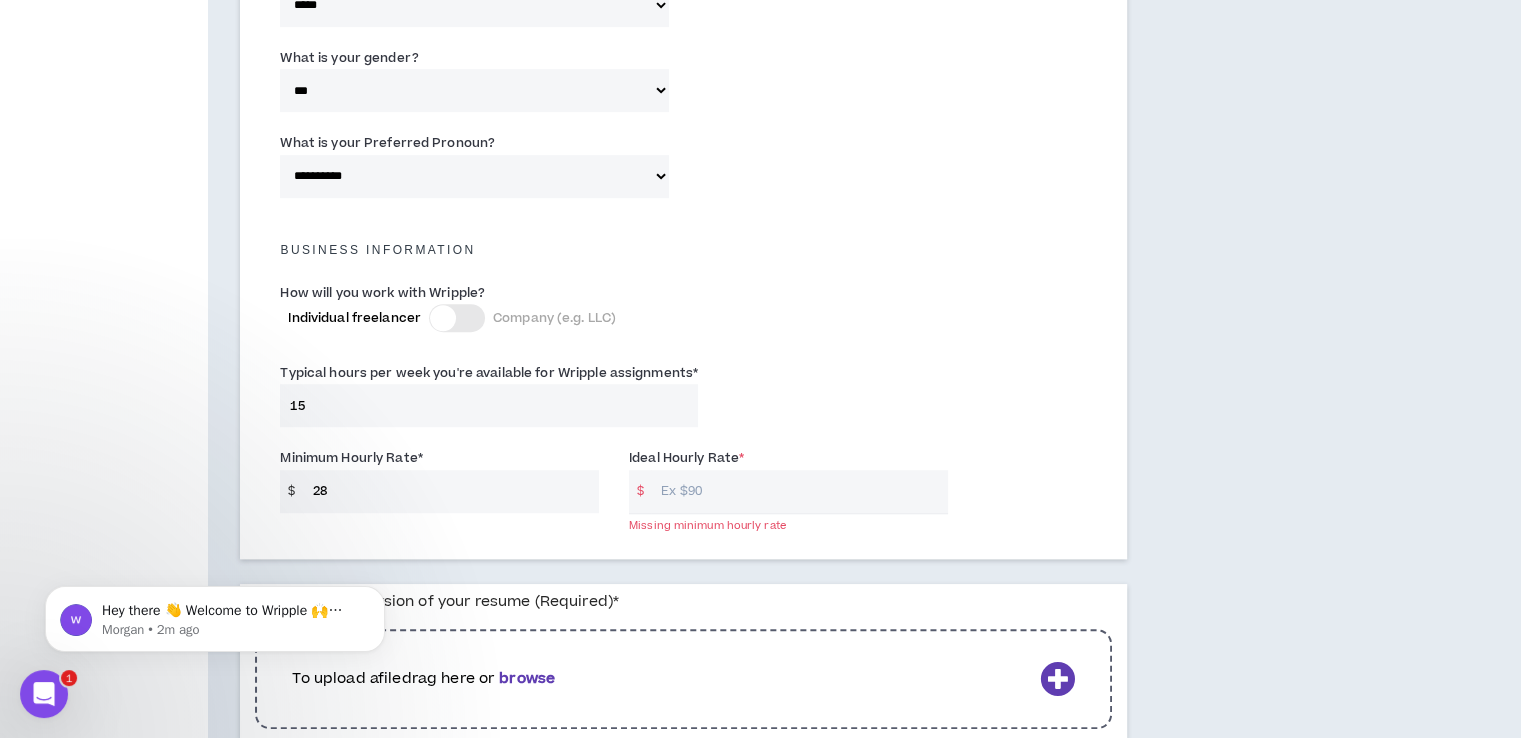 type on "2" 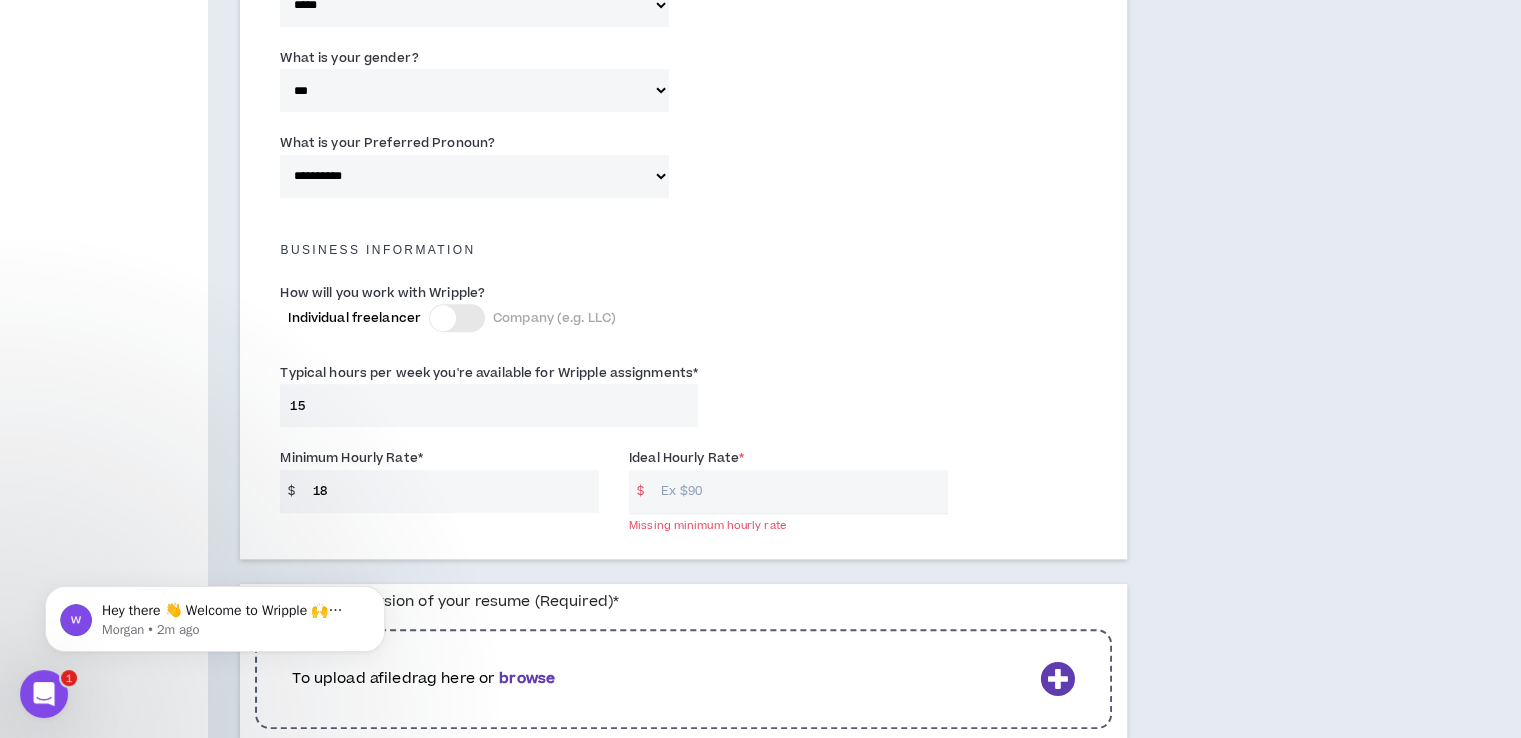 type on "18" 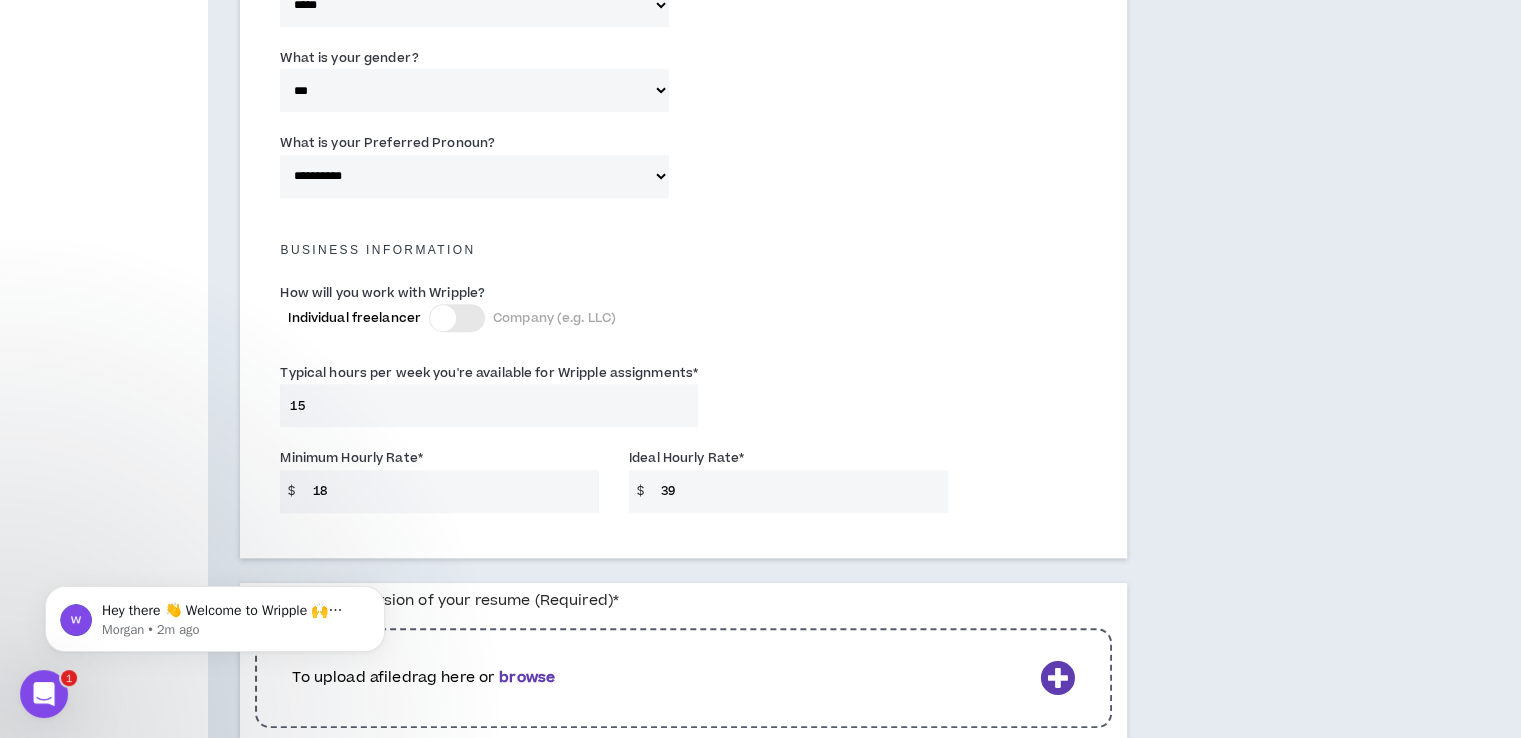scroll, scrollTop: 1488, scrollLeft: 0, axis: vertical 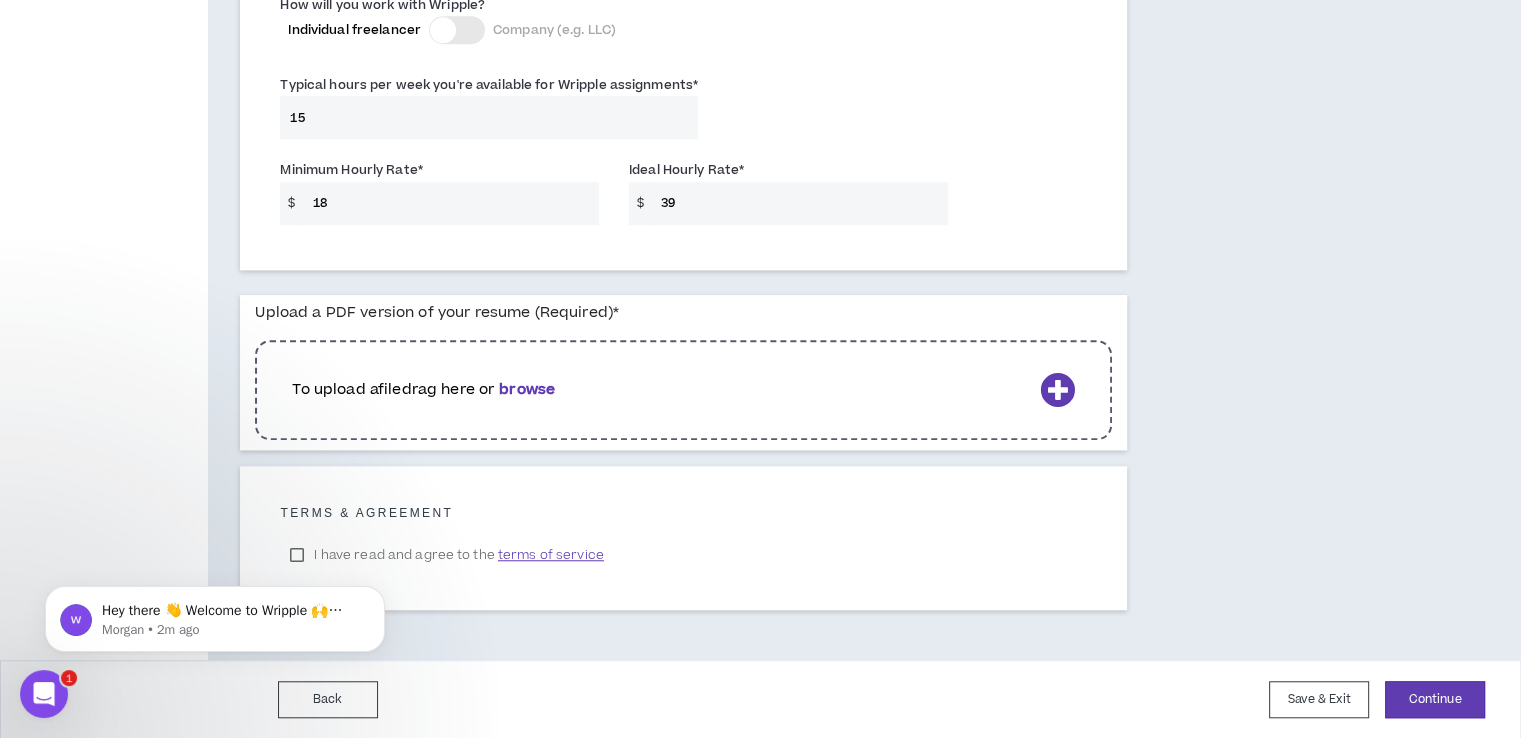 type on "39" 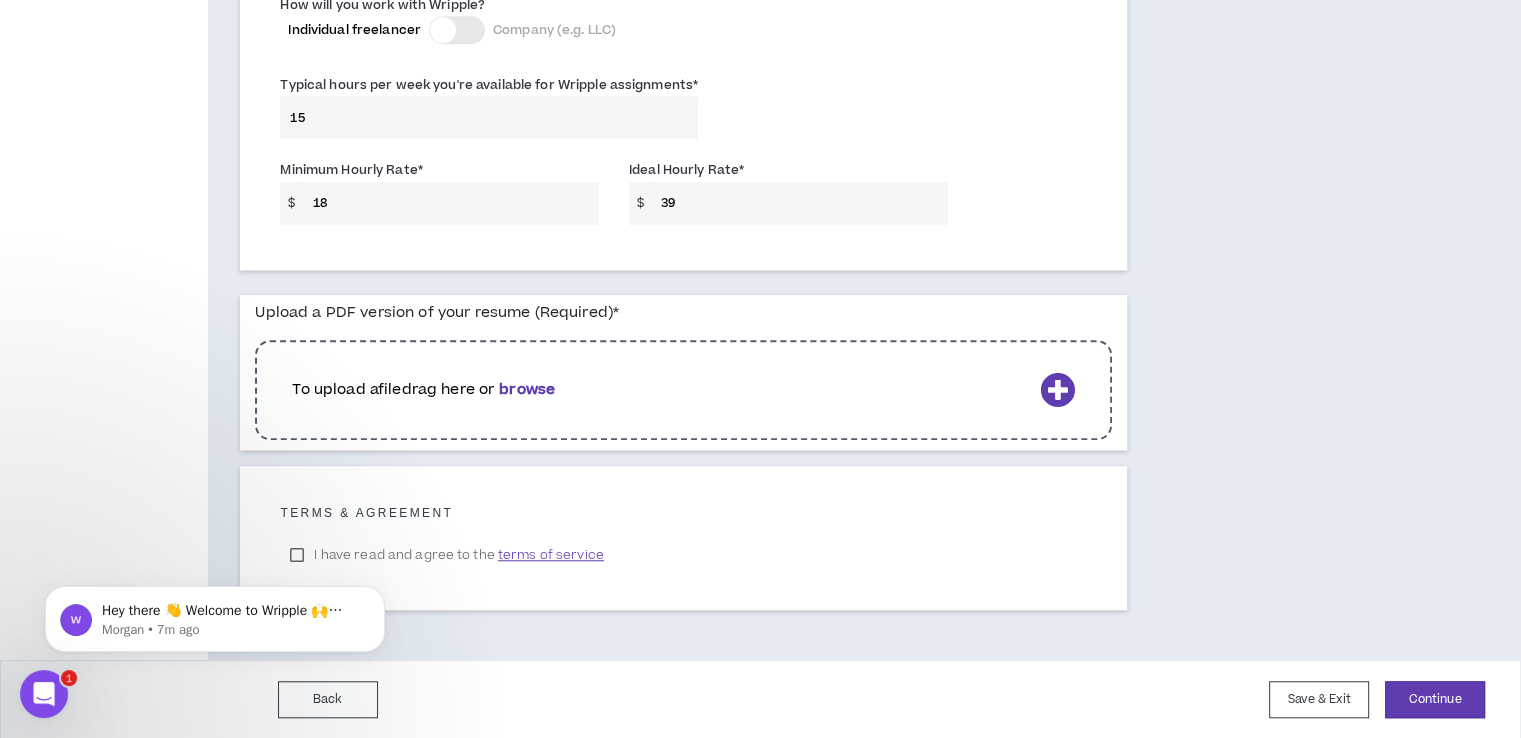 click at bounding box center [1057, 389] 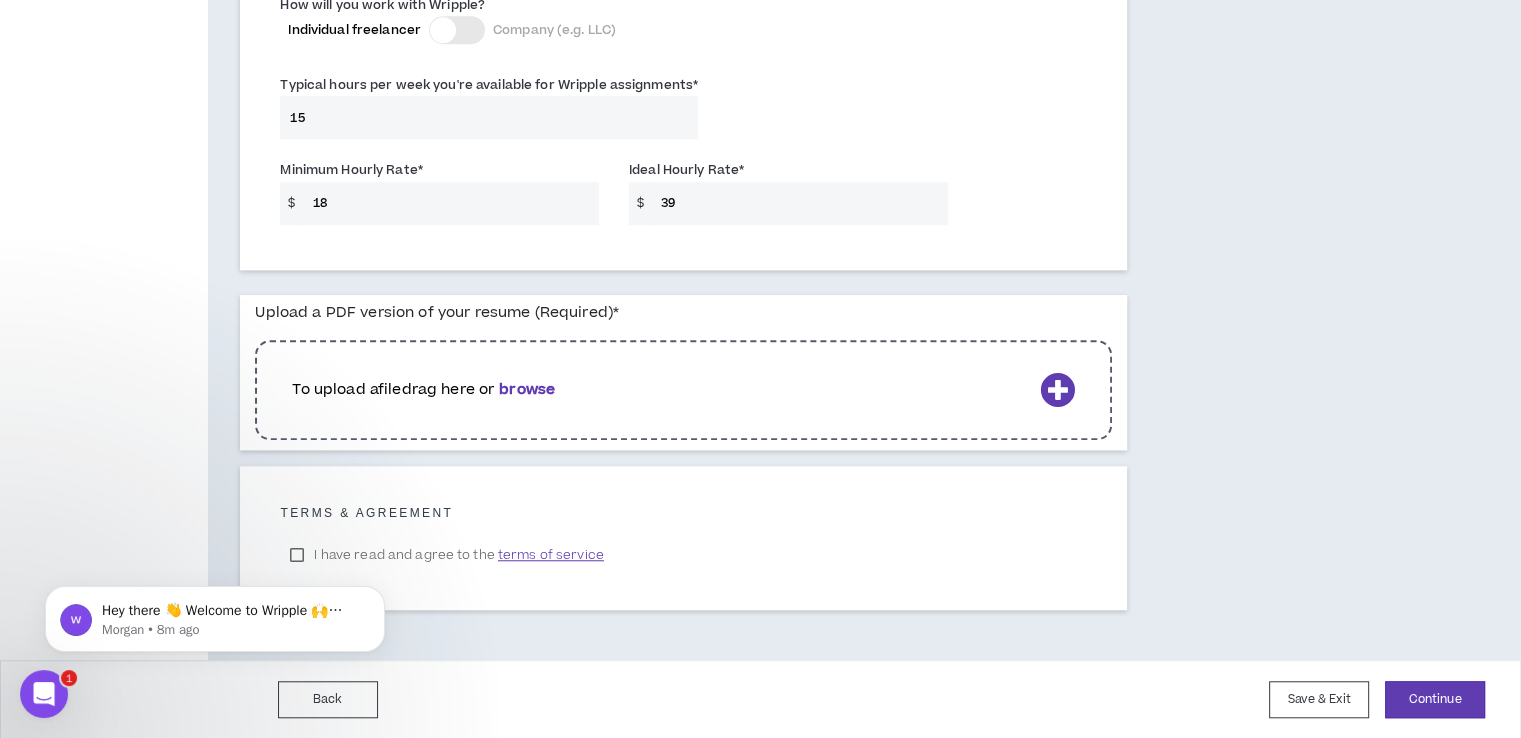 click on "To upload a  file  drag here or browse" at bounding box center [683, 390] 